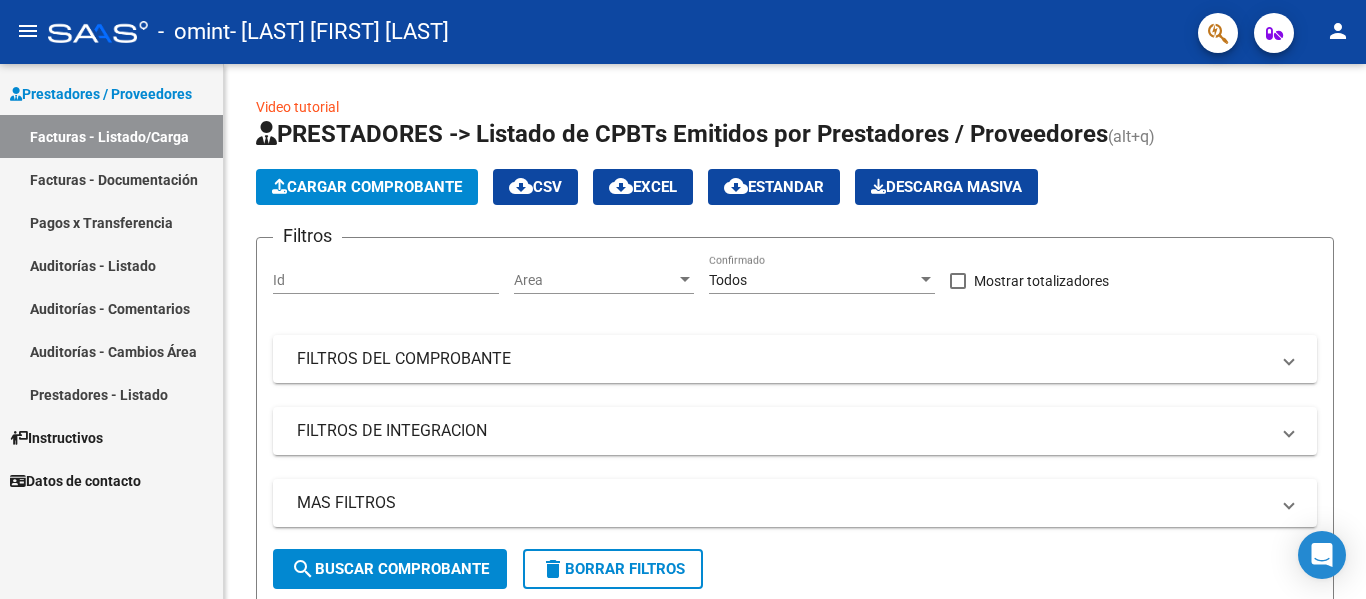 scroll, scrollTop: 0, scrollLeft: 0, axis: both 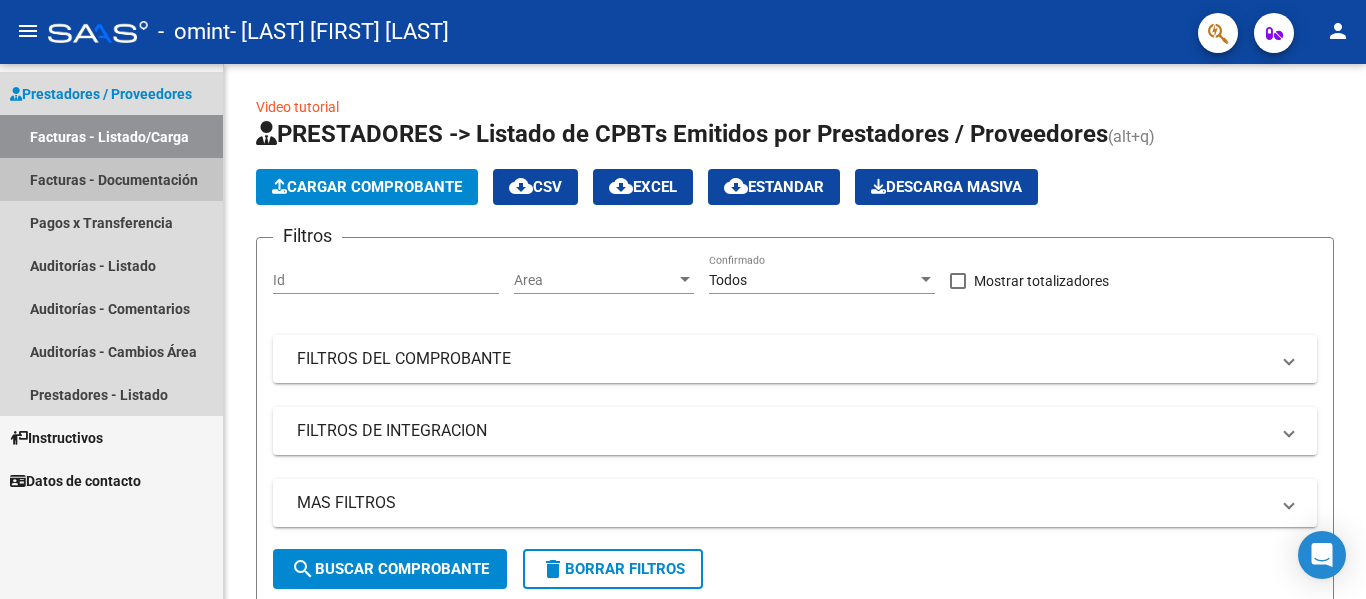 click on "Facturas - Documentación" at bounding box center [111, 179] 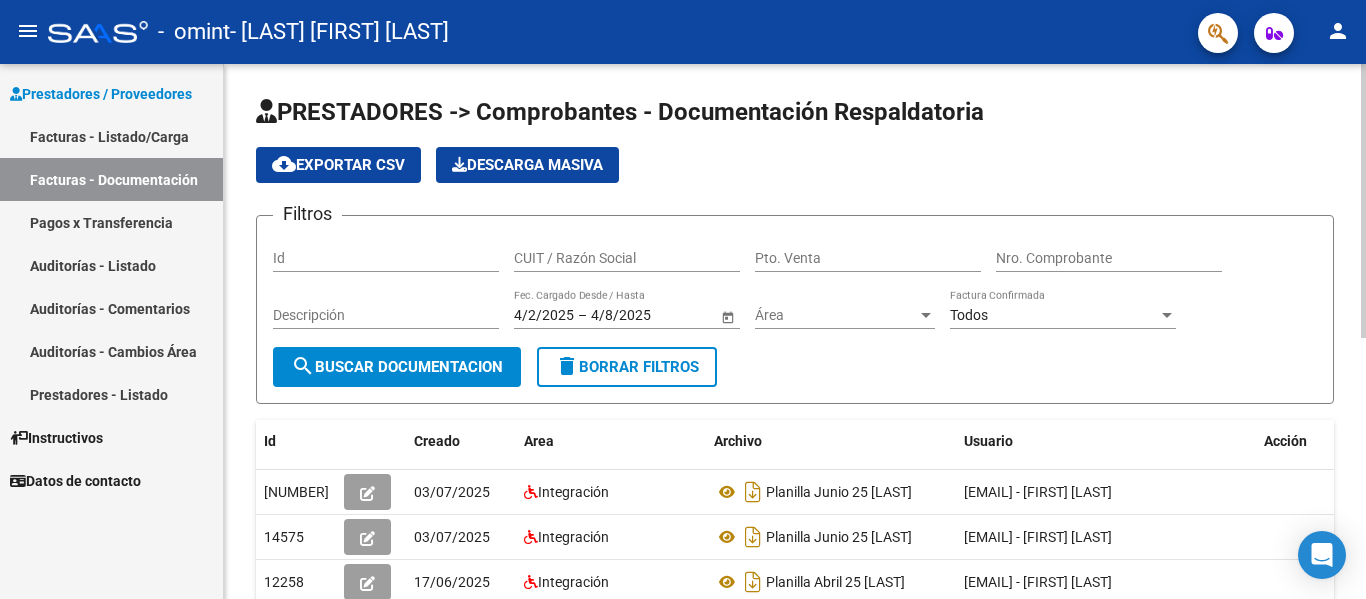 scroll, scrollTop: 508, scrollLeft: 0, axis: vertical 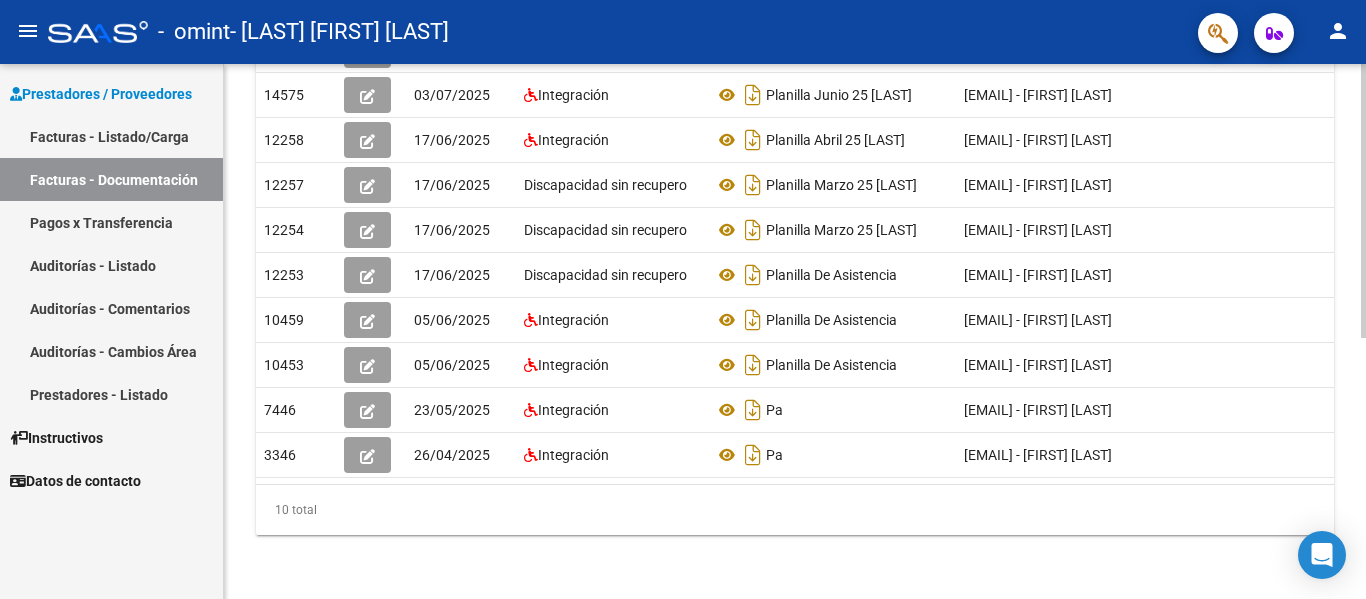 click 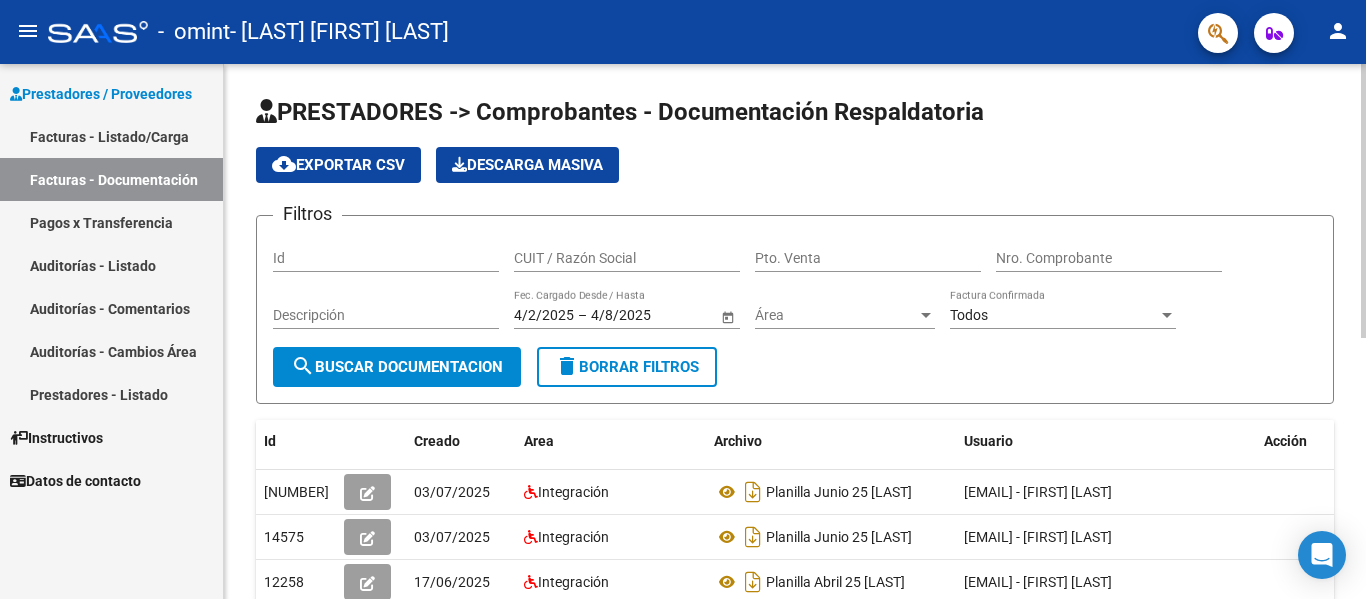click 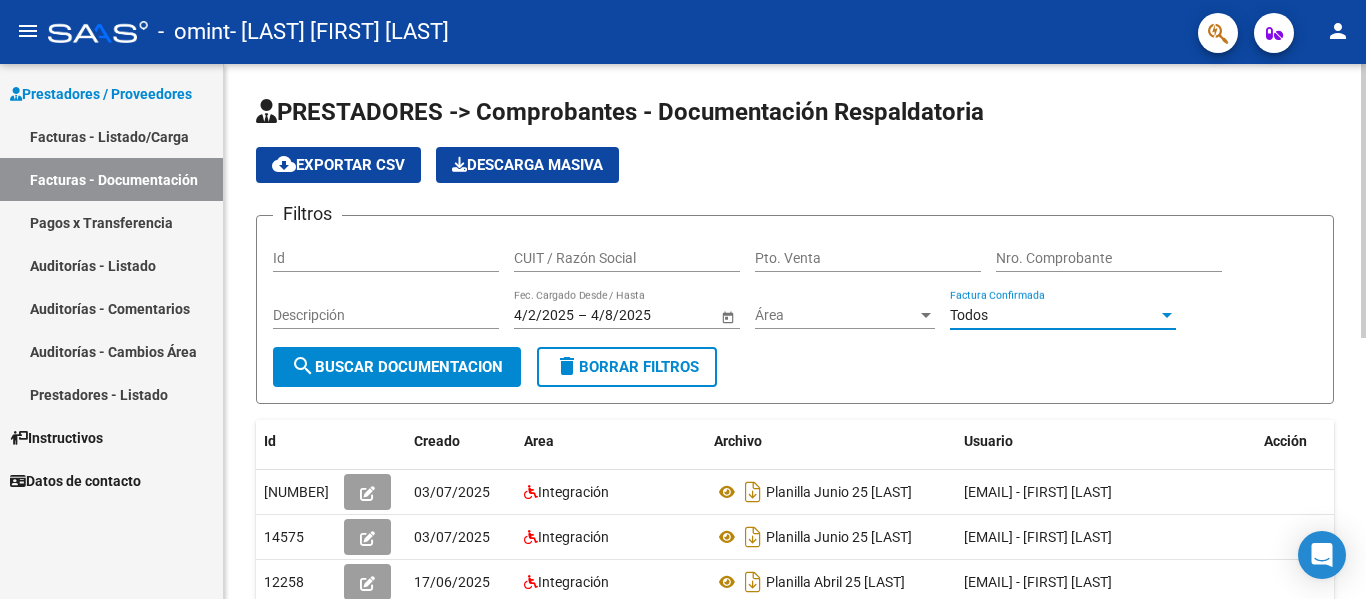 click on "Todos" at bounding box center (1054, 315) 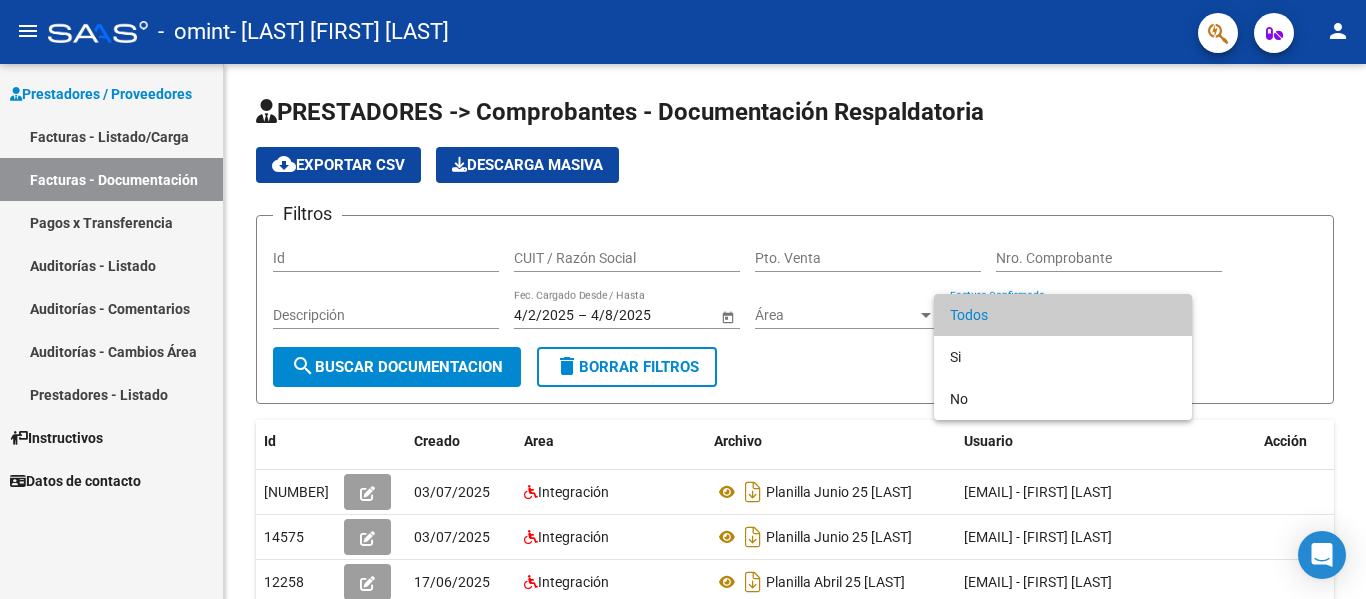 click at bounding box center [683, 299] 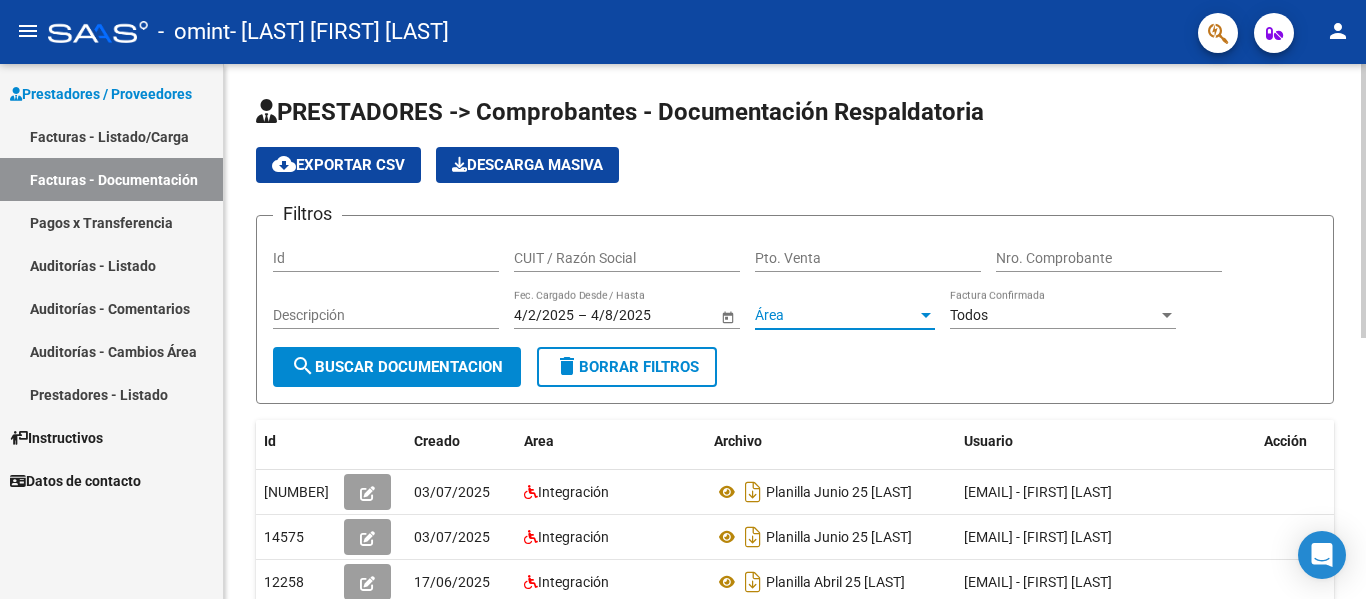 click on "Área" at bounding box center (836, 315) 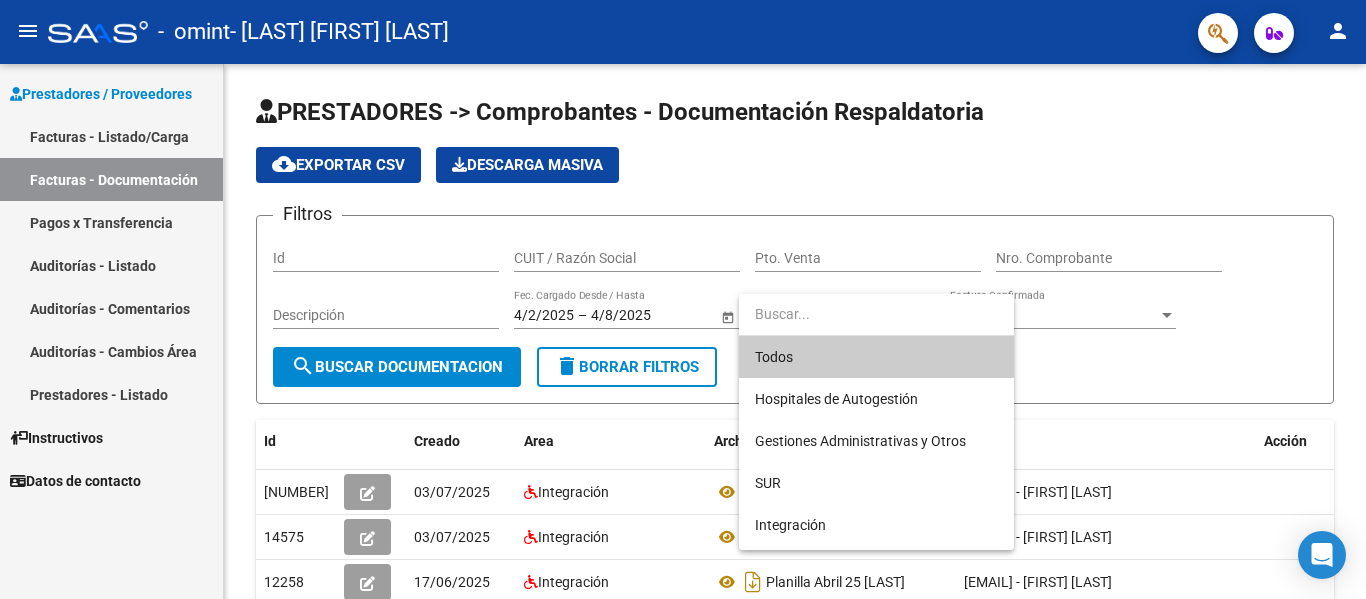 drag, startPoint x: 909, startPoint y: 312, endPoint x: 1150, endPoint y: 356, distance: 244.98367 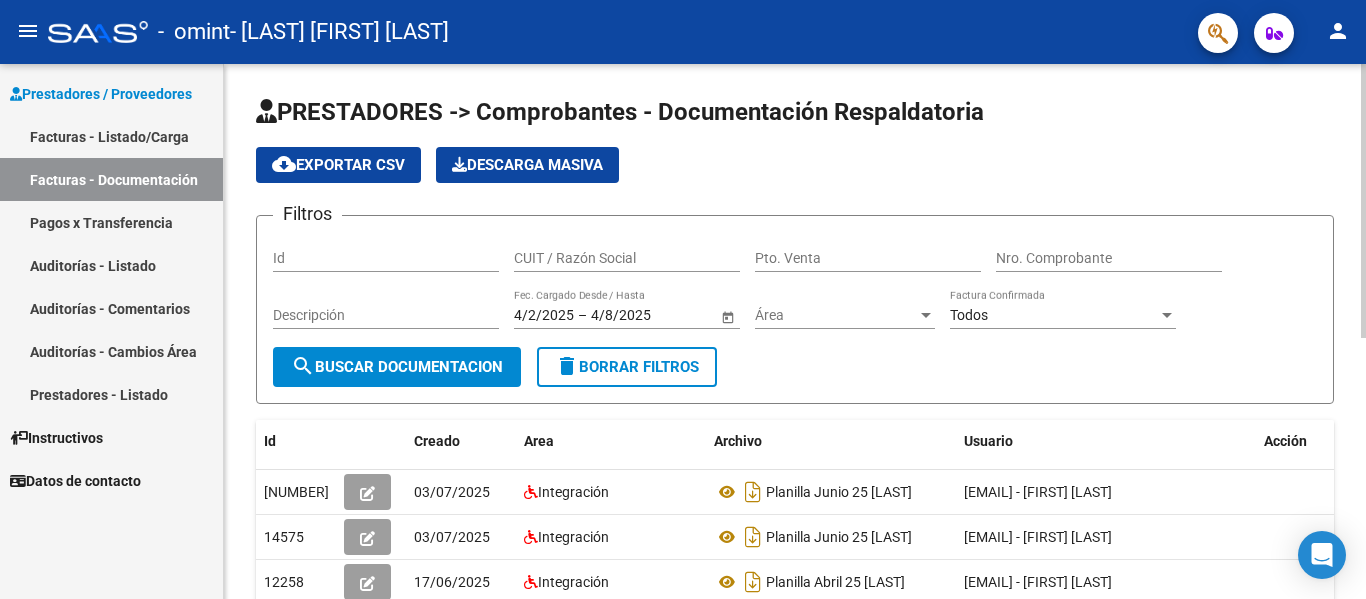 scroll, scrollTop: 508, scrollLeft: 0, axis: vertical 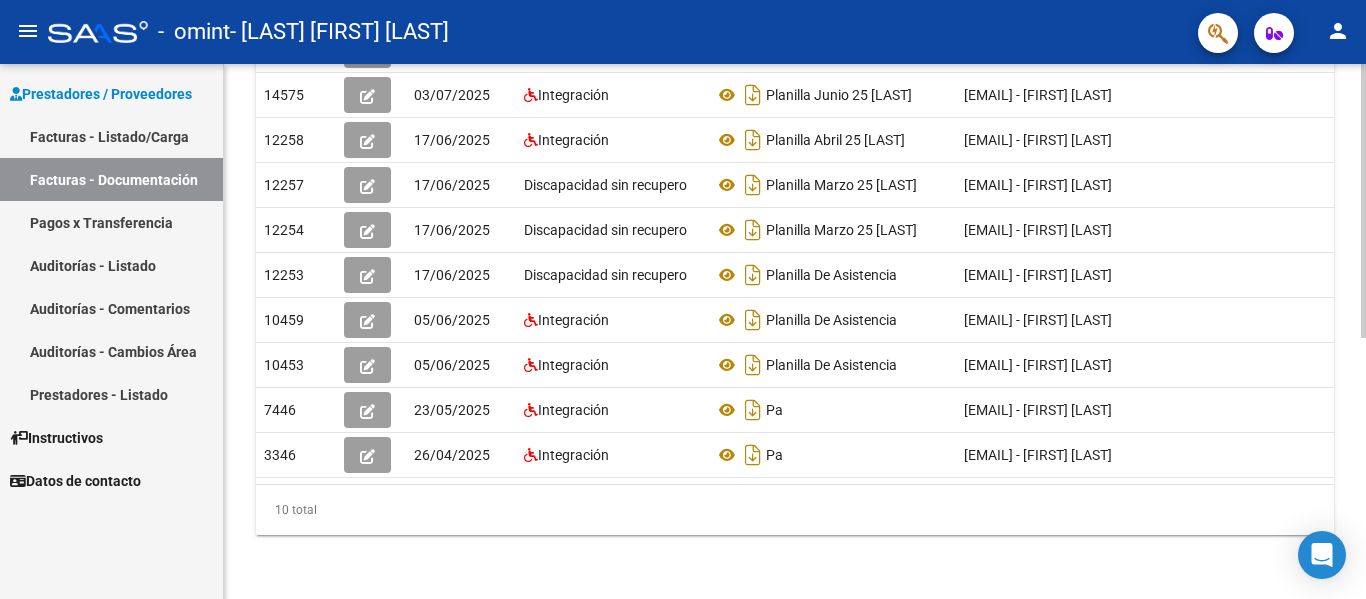 click 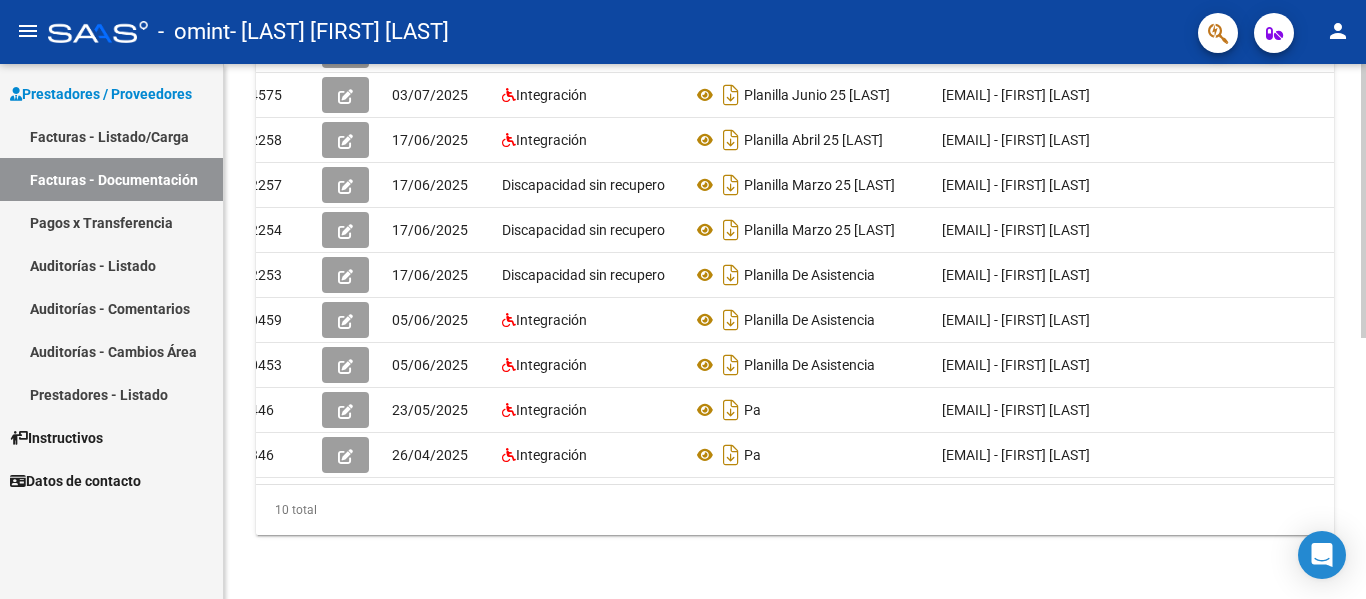 scroll, scrollTop: 0, scrollLeft: 0, axis: both 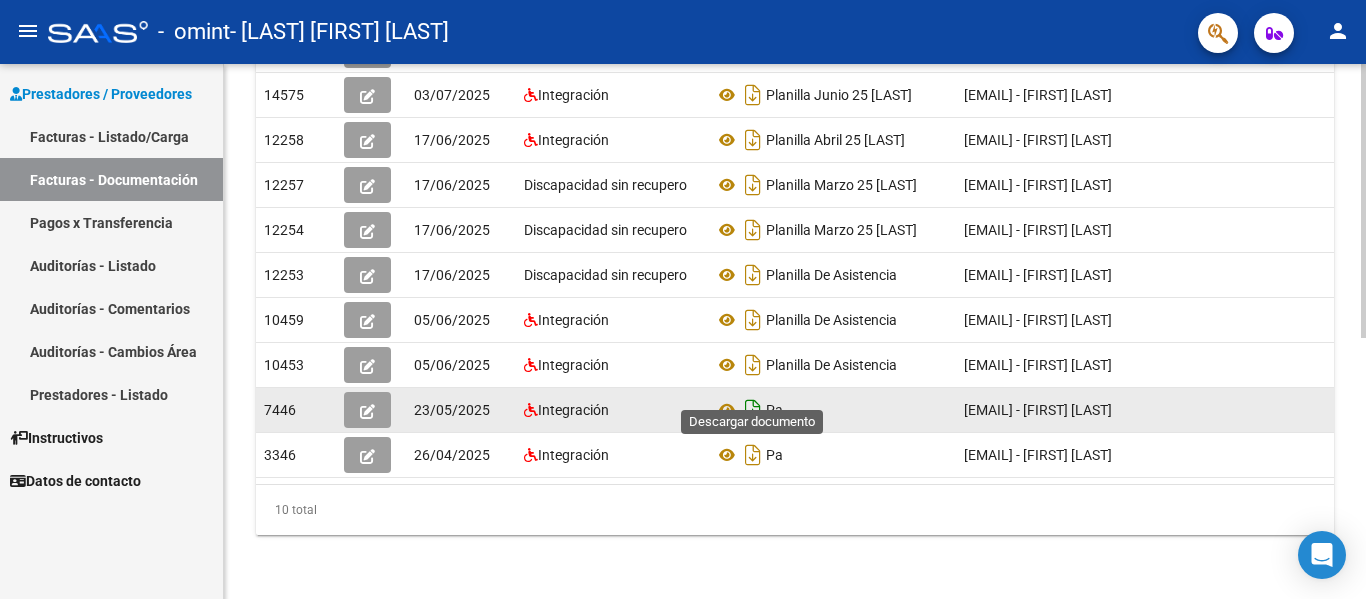 click 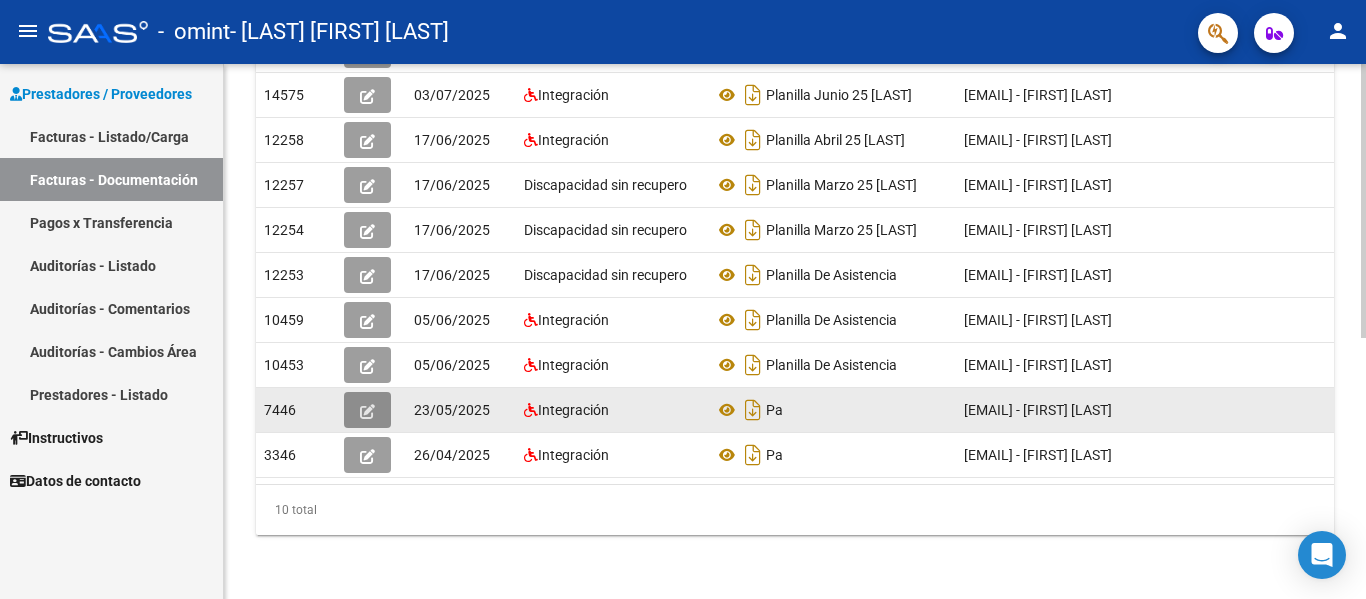 click 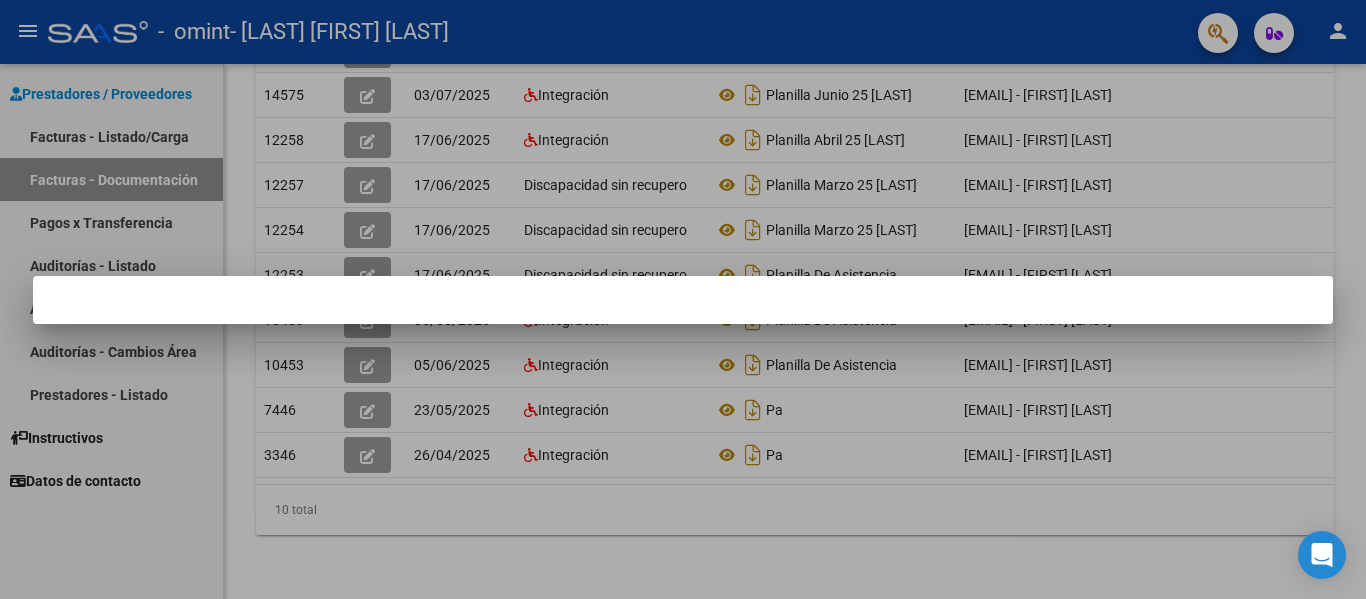 click at bounding box center (683, 299) 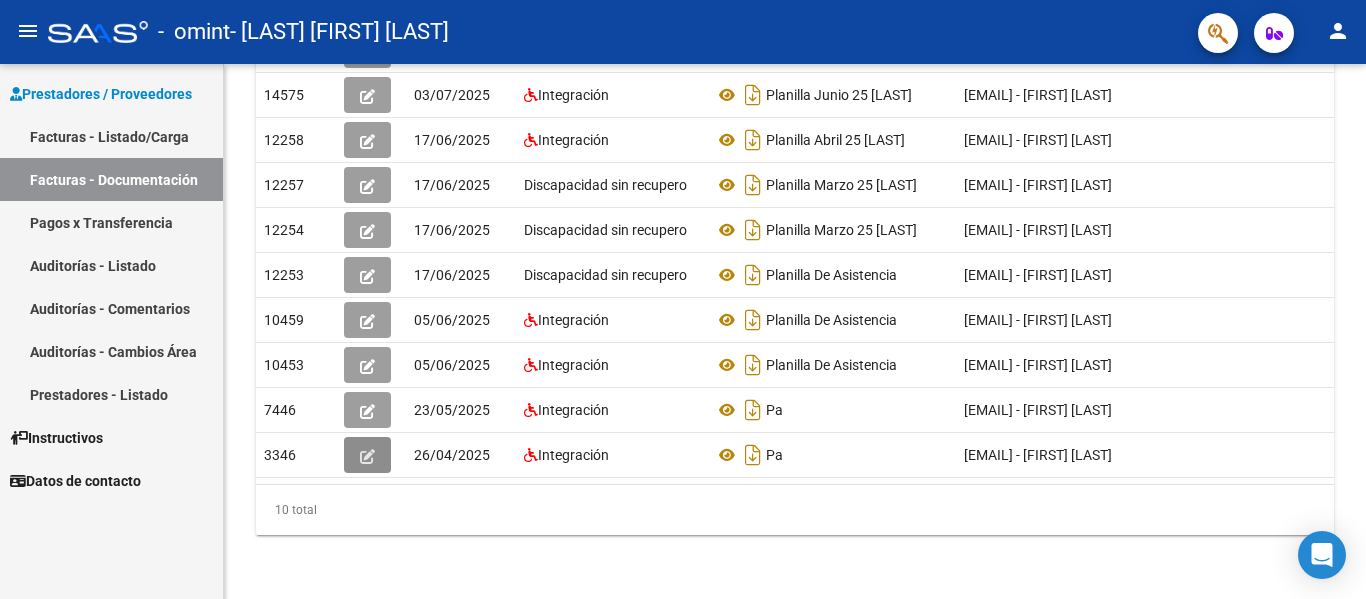 click 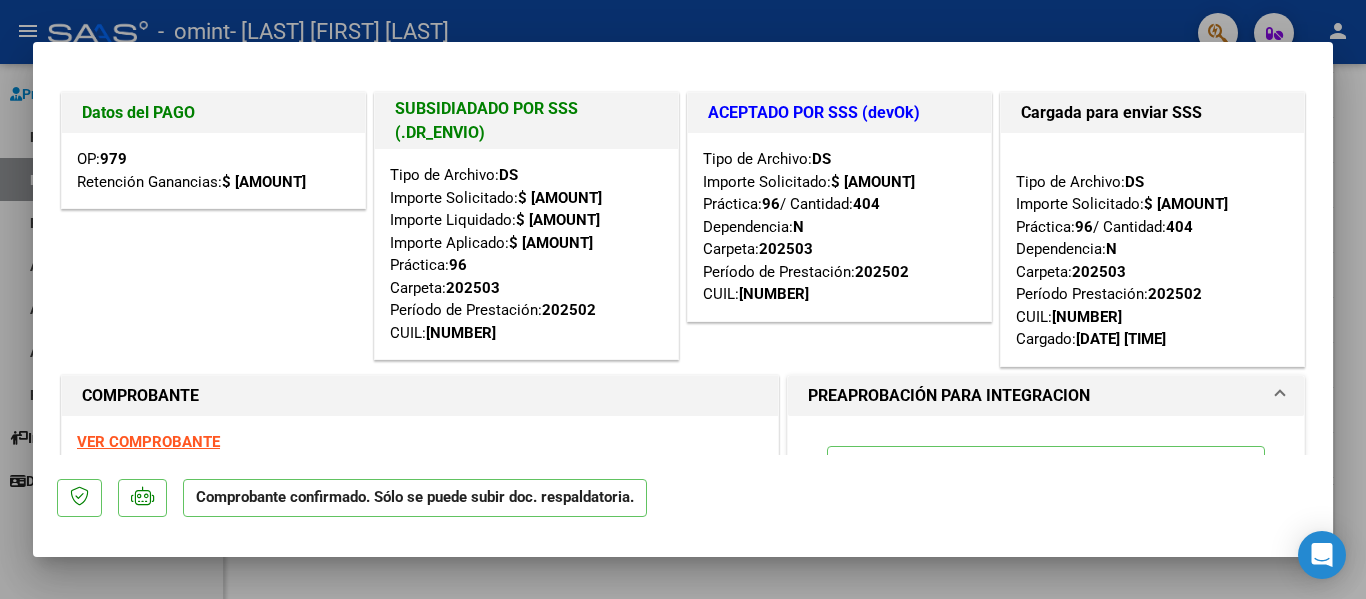 scroll, scrollTop: 40, scrollLeft: 0, axis: vertical 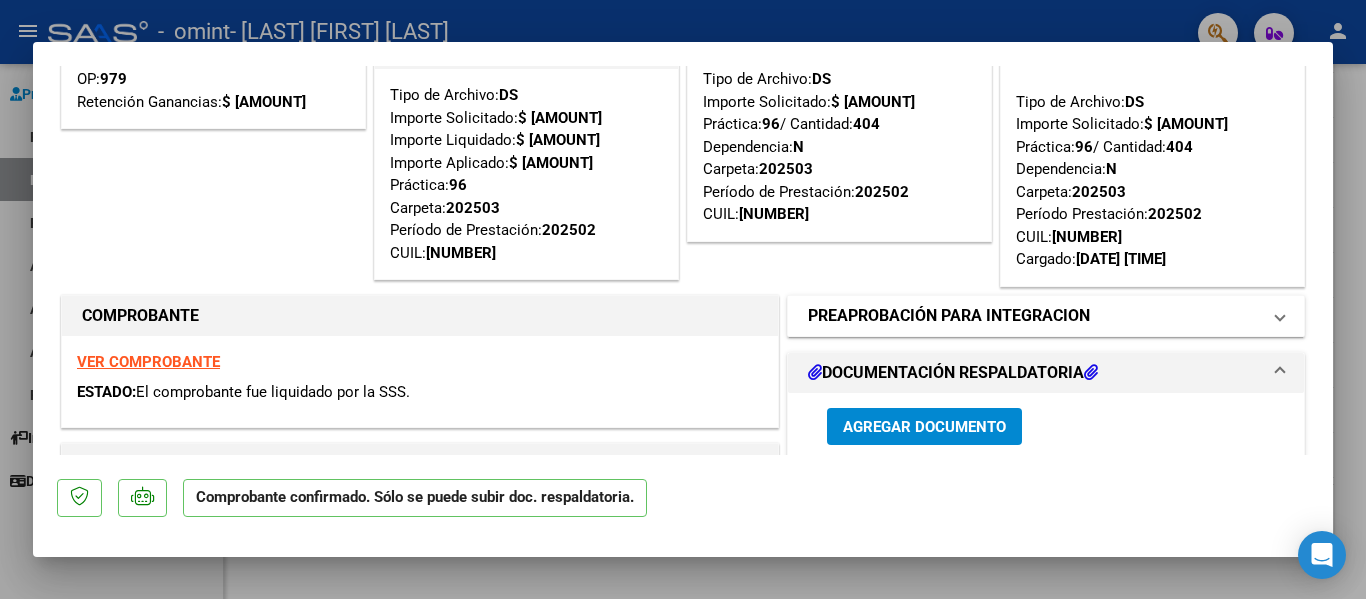 click at bounding box center [1280, 316] 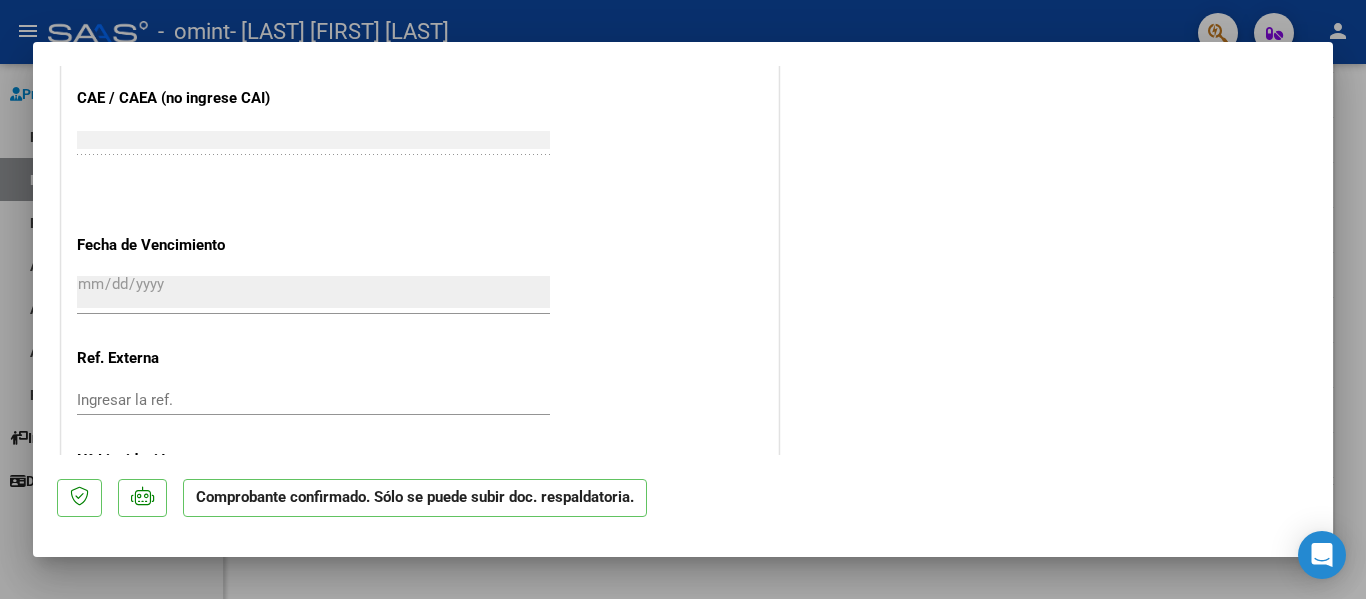 scroll, scrollTop: 1486, scrollLeft: 0, axis: vertical 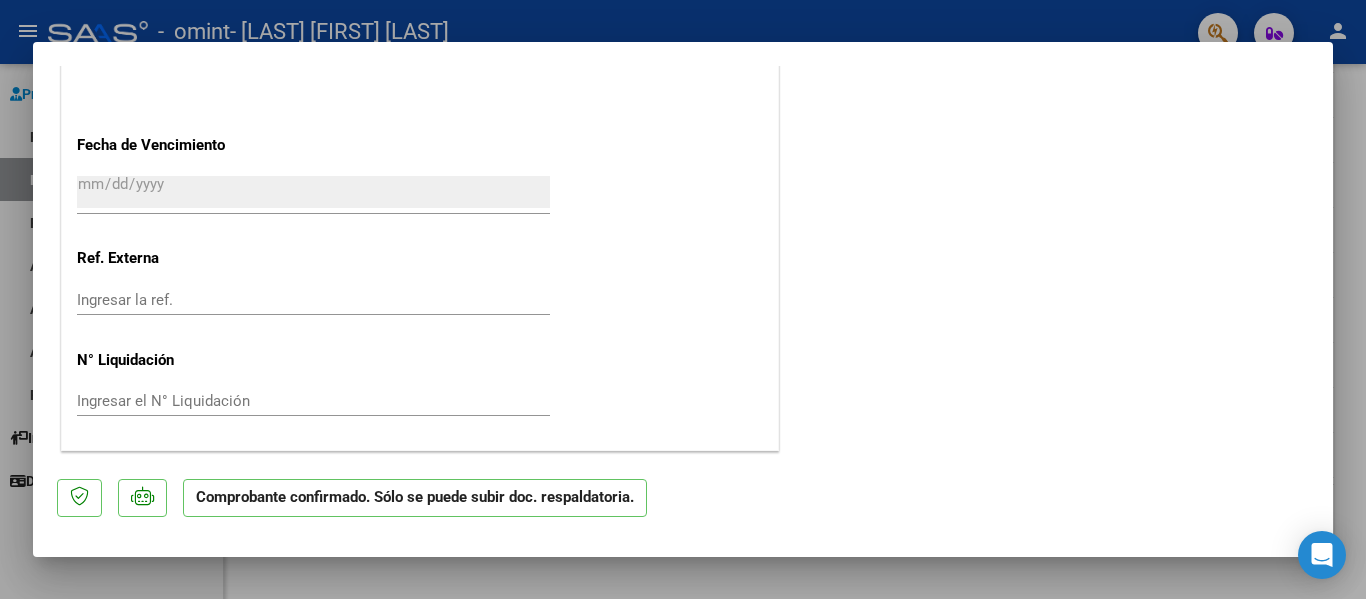 type 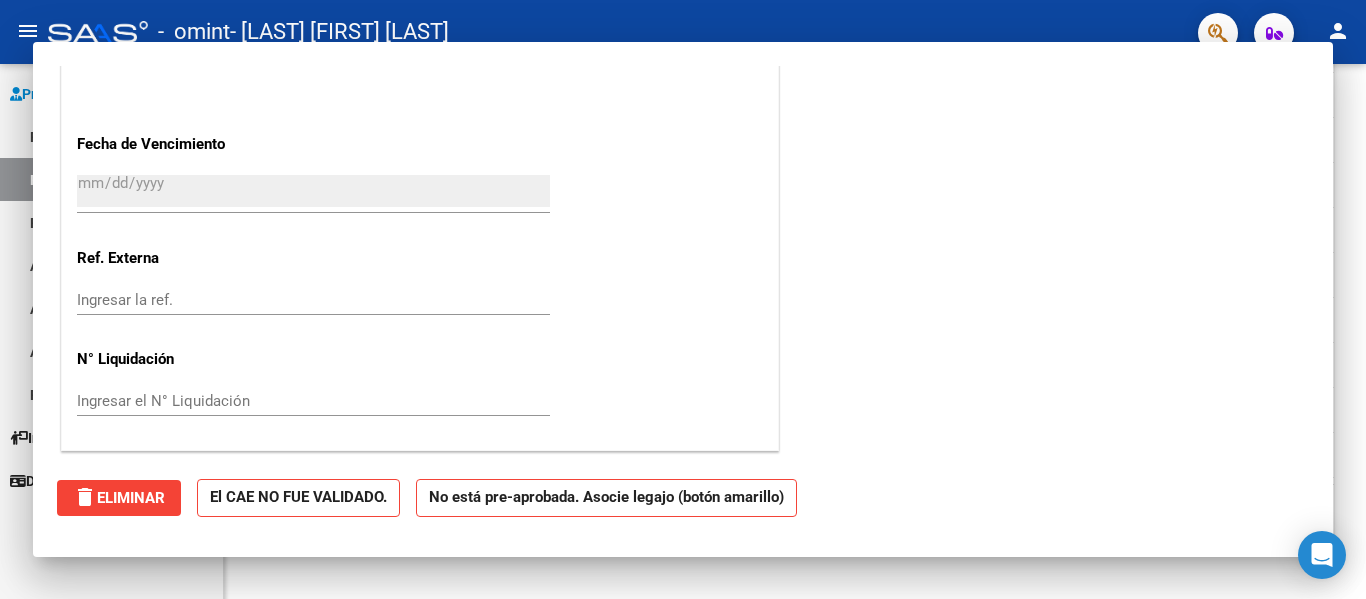 scroll, scrollTop: 0, scrollLeft: 0, axis: both 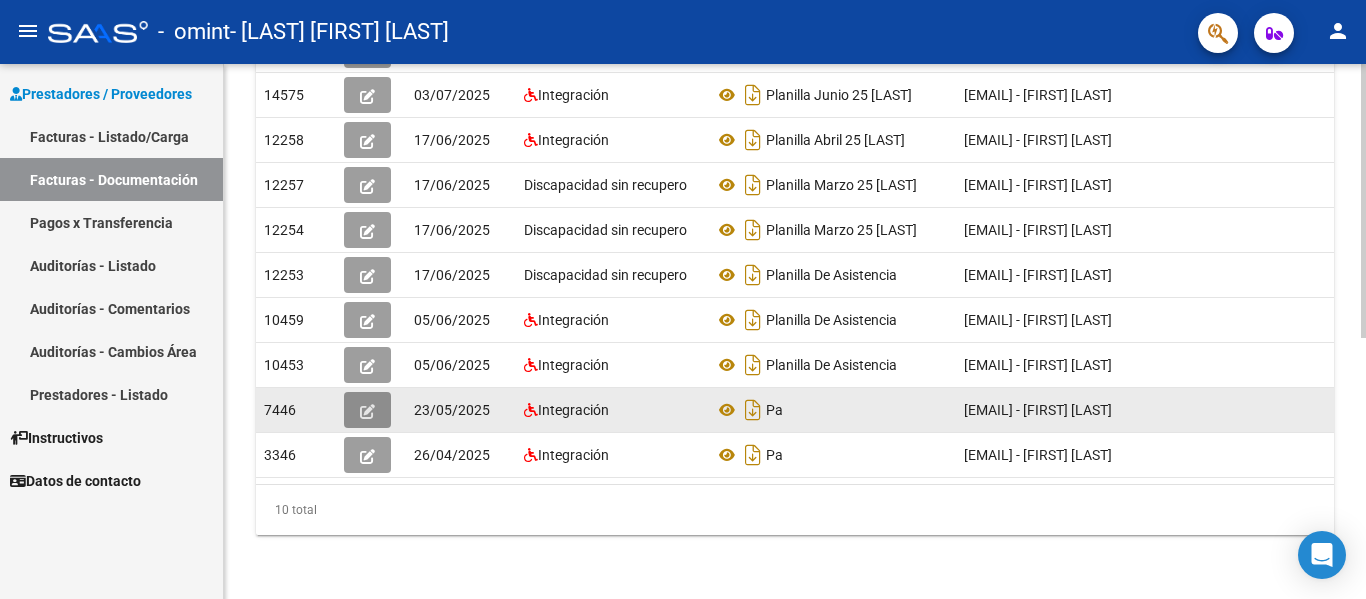 click 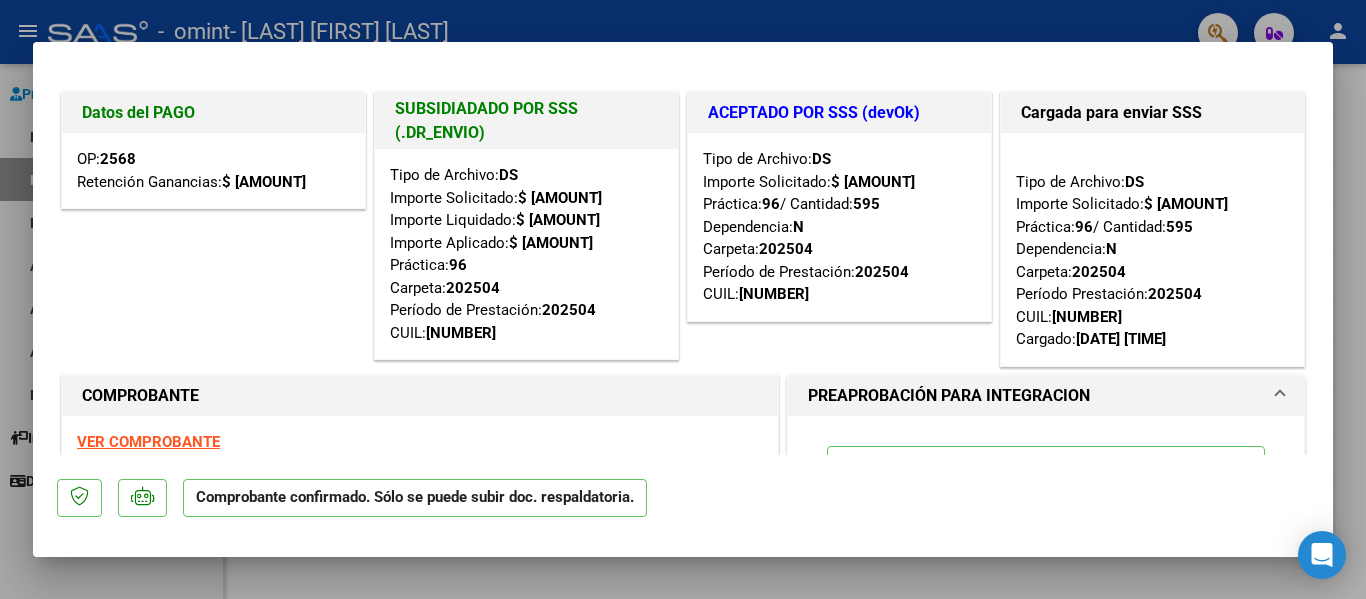 click on "2568" at bounding box center [118, 159] 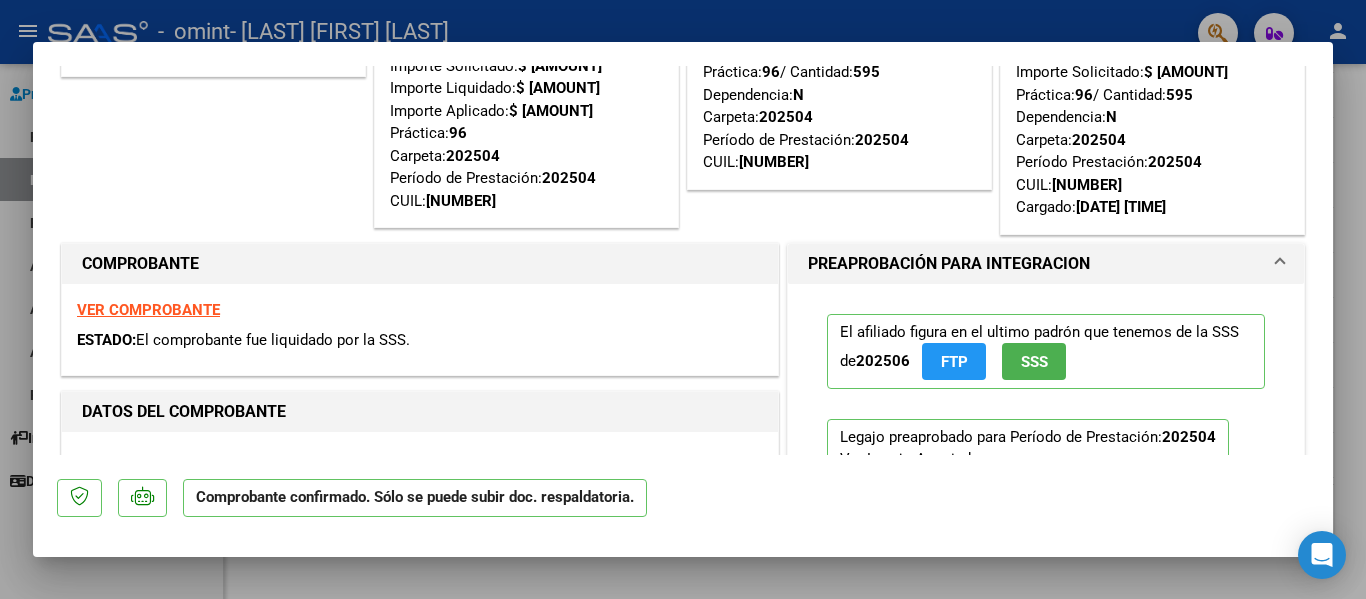 scroll, scrollTop: 160, scrollLeft: 0, axis: vertical 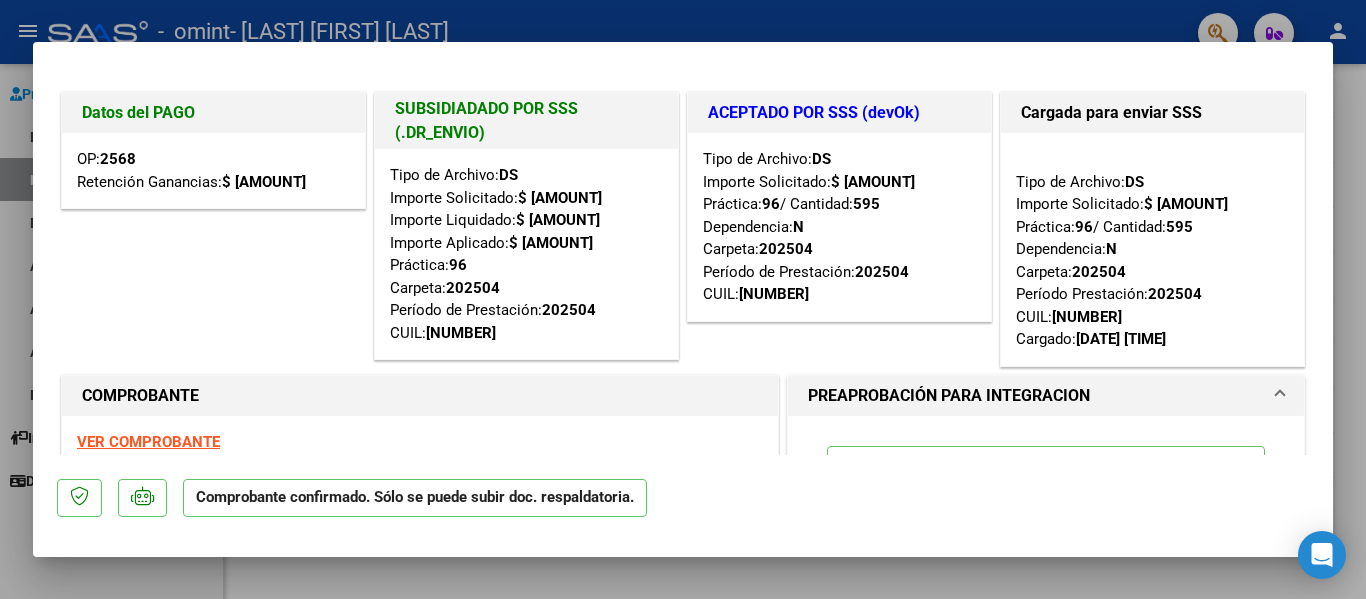 type 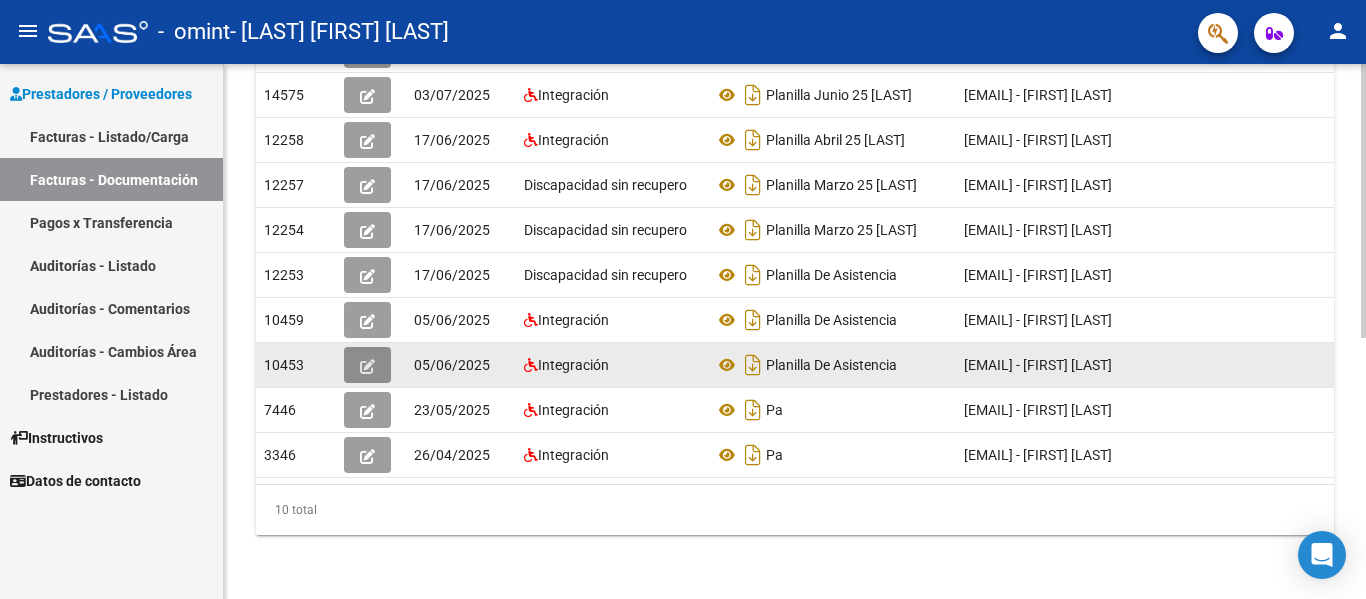 click 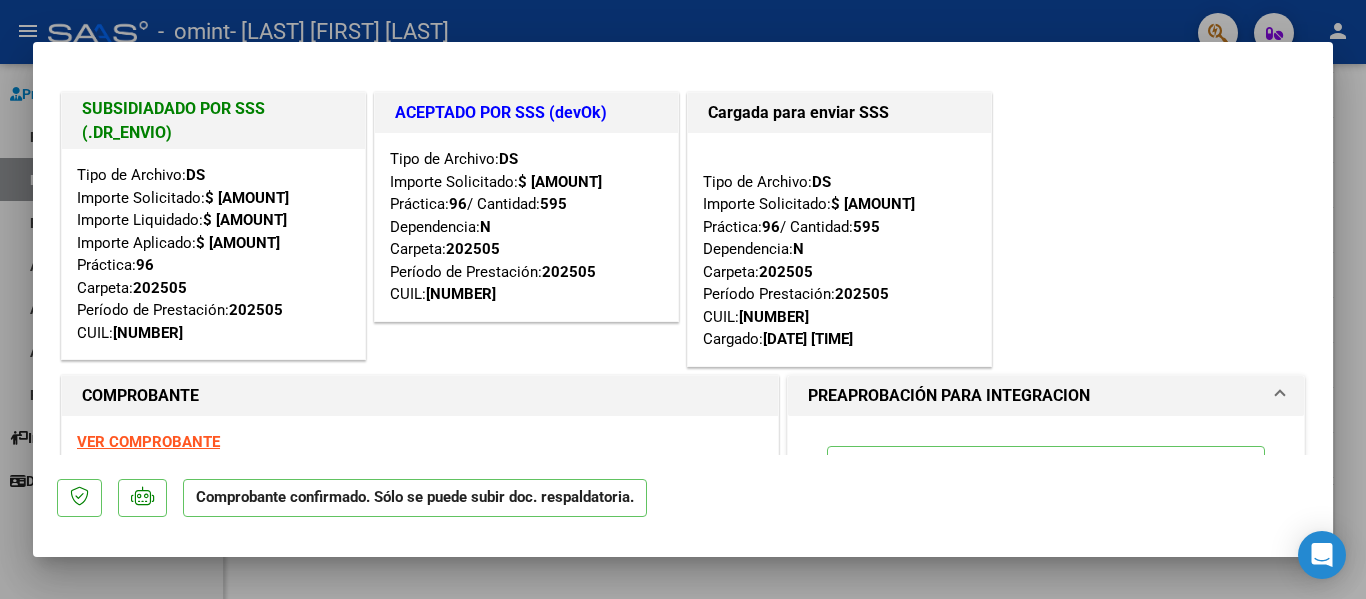 click on "SUBSIDIADADO POR SSS (.DR_ENVIO)  Tipo de Archivo:  DS  Importe Solicitado:  $ [AMOUNT]  Importe Liquidado:  $ [AMOUNT]  Importe Aplicado:  $ [AMOUNT]  Práctica:  96  Carpeta:  202505  Período de Prestación:  202505  CUIL: [NUMBER] ACEPTADO POR SSS (devOk)  Tipo de Archivo:  DS  Importe Solicitado:  $ [AMOUNT]  Práctica:  96  / Cantidad:  595  Dependencia:  N  Carpeta:  202505  Período de Prestación:  202505  CUIL: [NUMBER] Cargada para enviar SSS  Tipo de Archivo:  DS  Importe Solicitado:  $ [AMOUNT]  Práctica:  96  / Cantidad:  595  Dependencia:  N  Carpeta:  202505  Período Prestación:  202505  CUIL: [NUMBER]  Cargado:  [DATE] [TIME] COMPROBANTE VER COMPROBANTE       ESTADO:   El comprobante fue liquidado por la SSS.  DATOS DEL COMPROBANTE CUIT  *   [NUMBER] Ingresar CUIT  ANALISIS PRESTADOR  [FIRST] [LAST]  ARCA Padrón  Area destinado * Integración Seleccionar Area Período de Prestación (sólo integración):  202505  Comprobante Tipo * Factura A *" at bounding box center (683, 260) 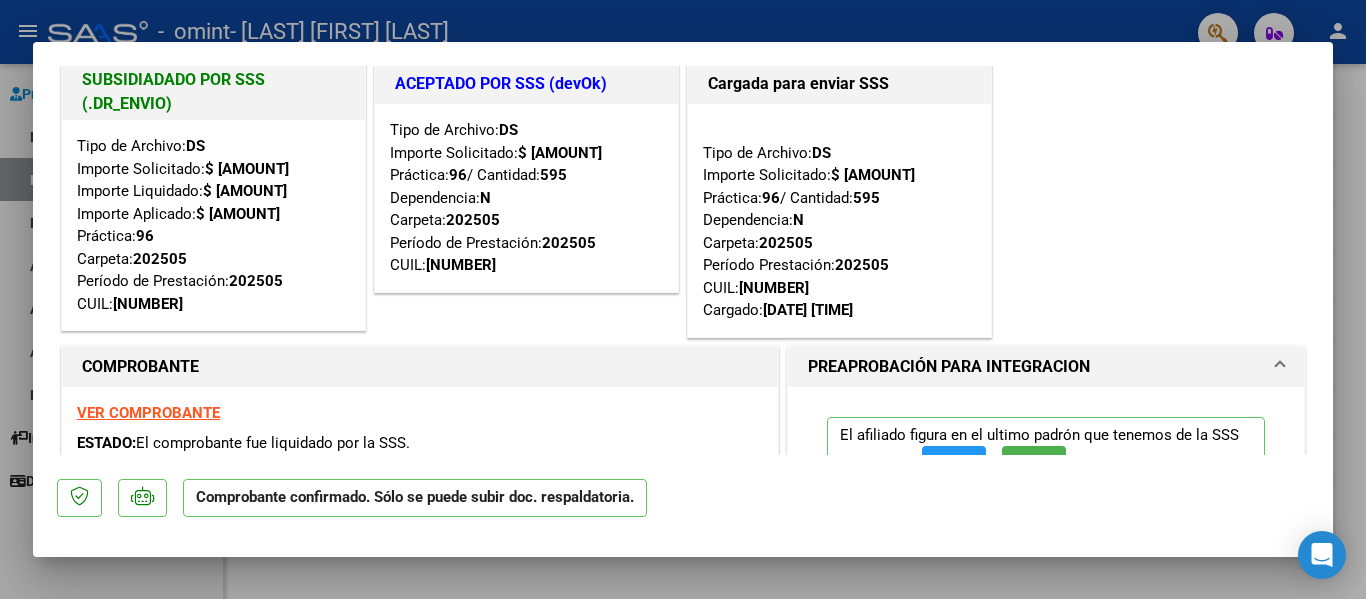 scroll, scrollTop: 0, scrollLeft: 0, axis: both 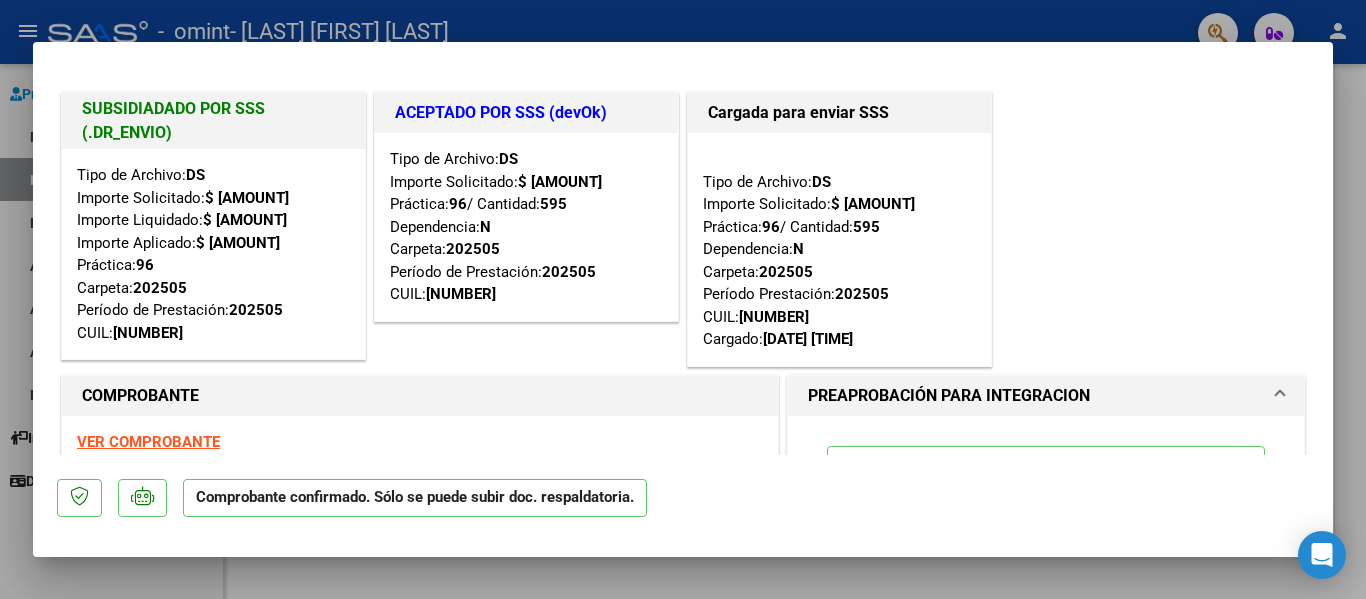 type 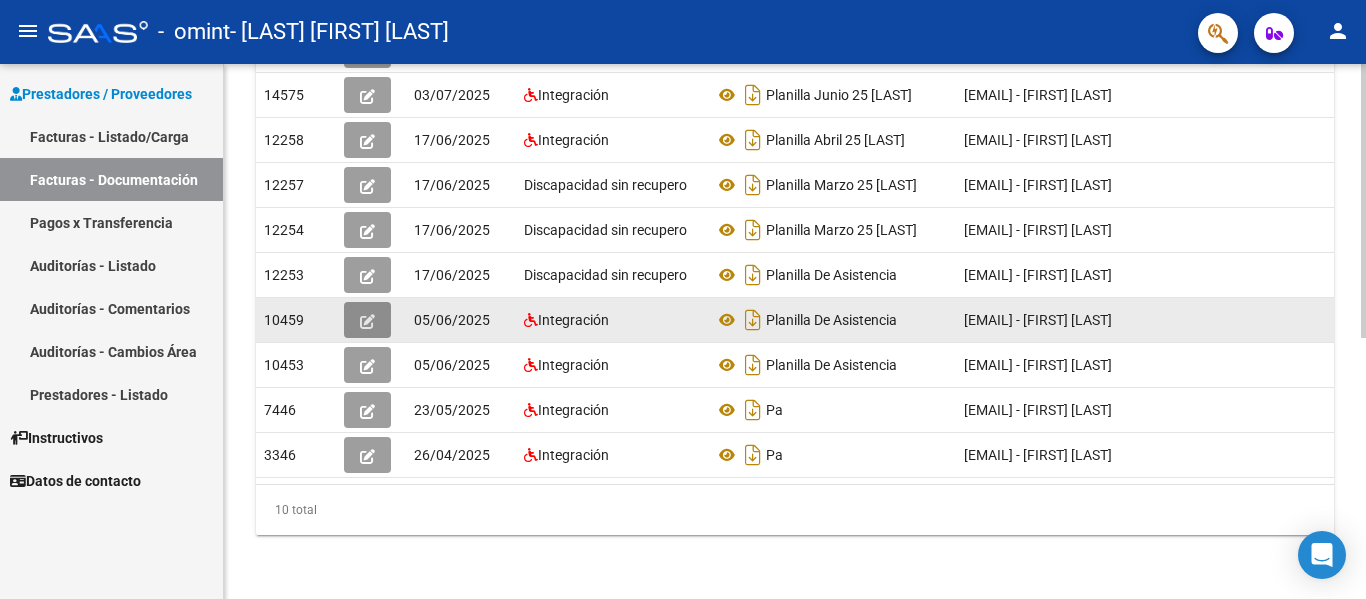 click 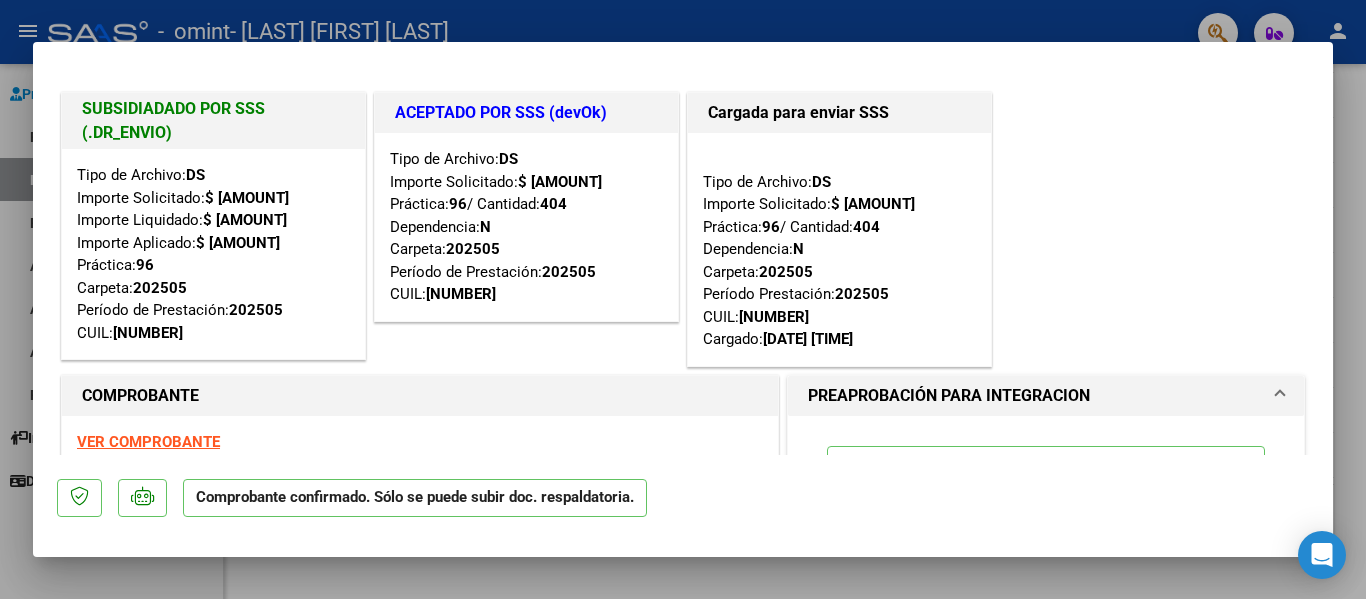 type 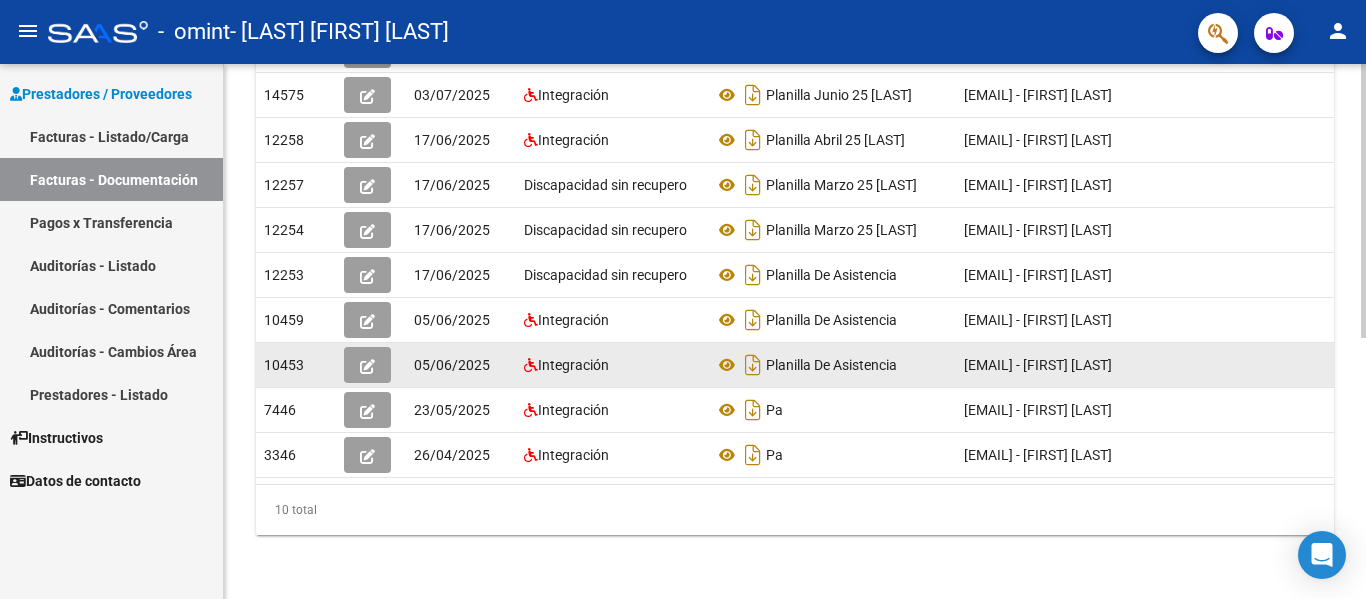 click 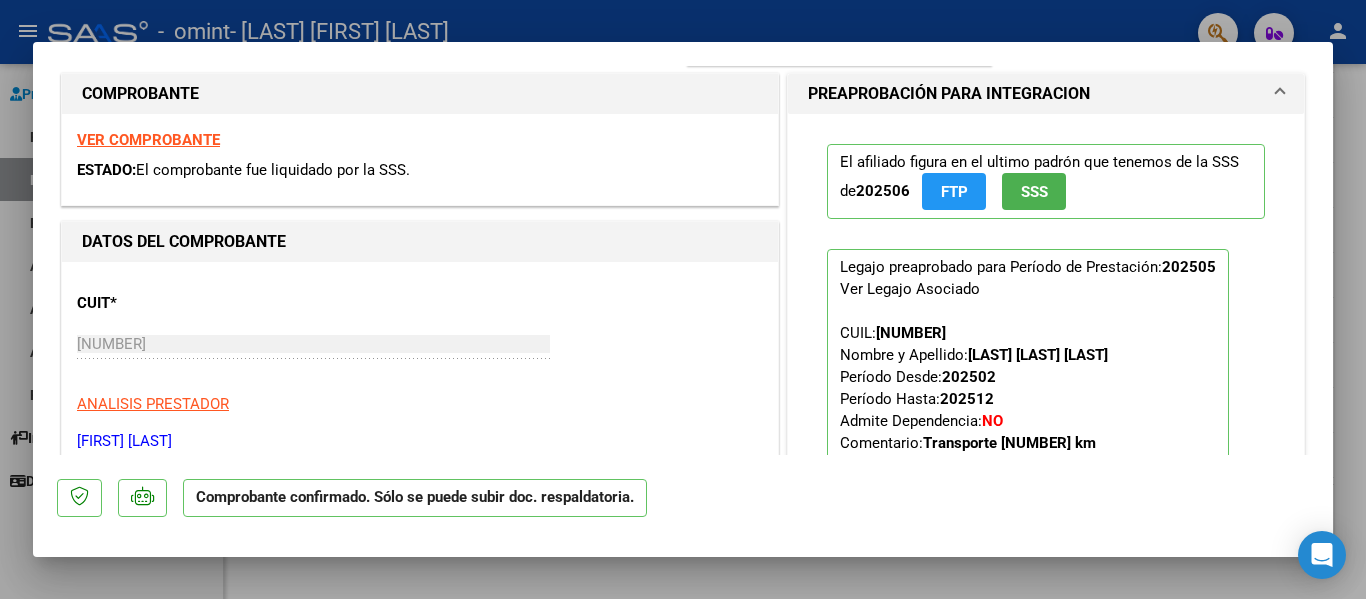 scroll, scrollTop: 320, scrollLeft: 0, axis: vertical 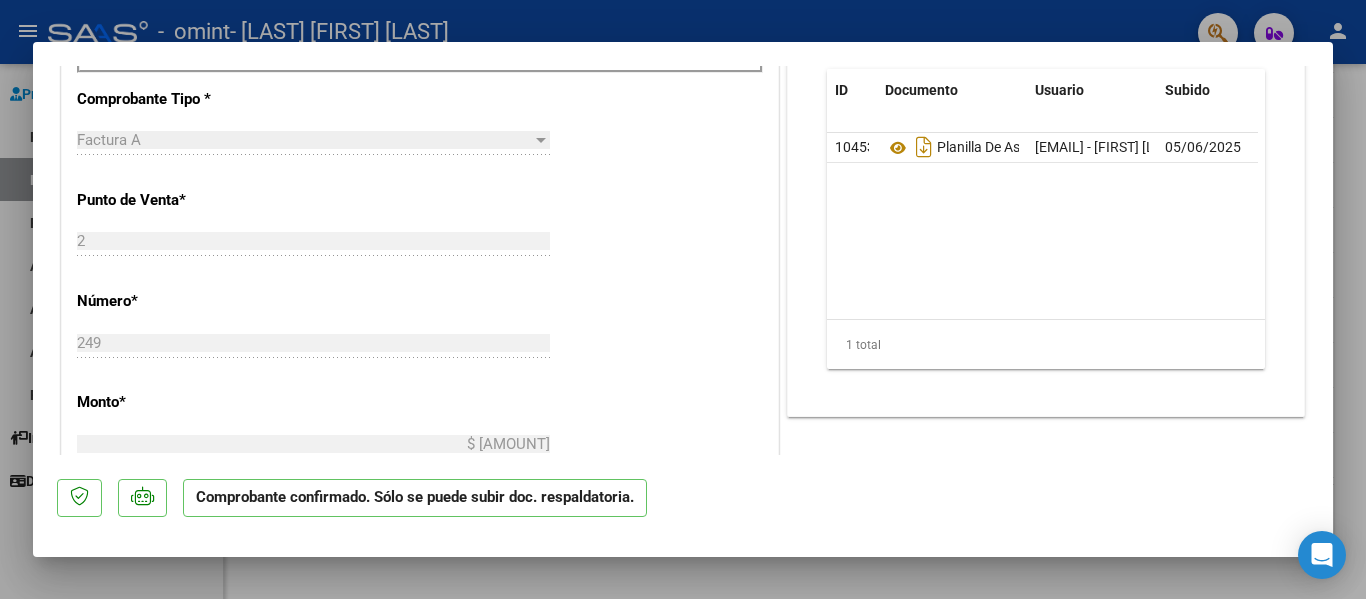 type 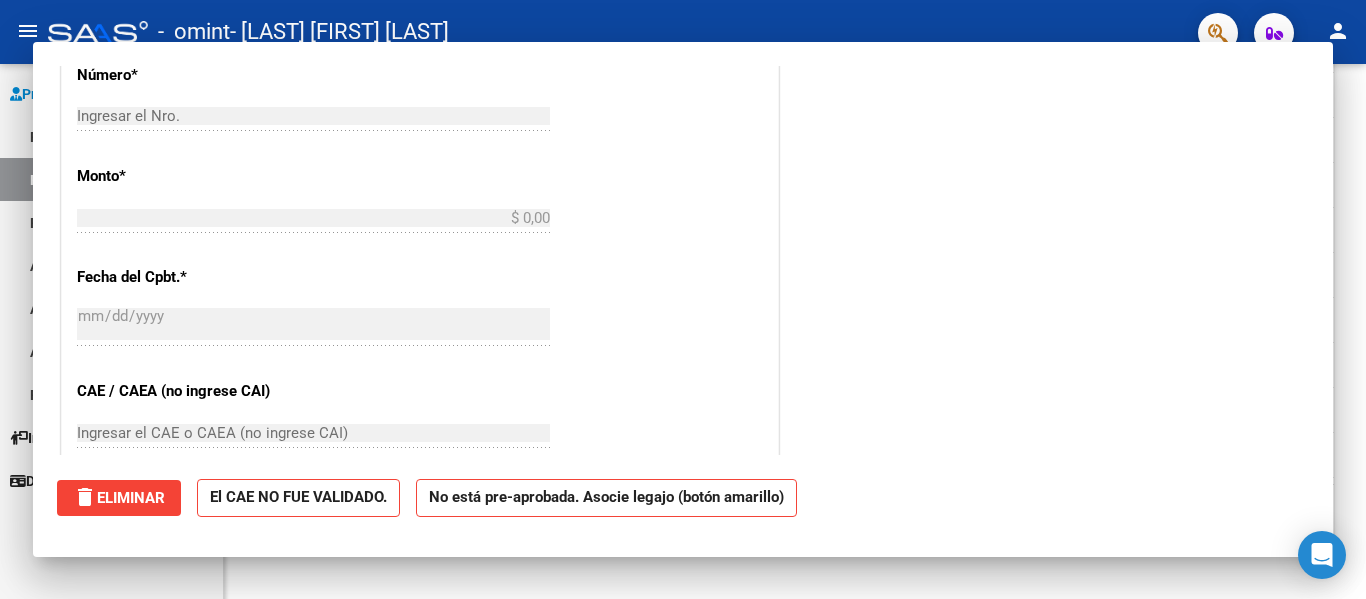 scroll, scrollTop: 0, scrollLeft: 0, axis: both 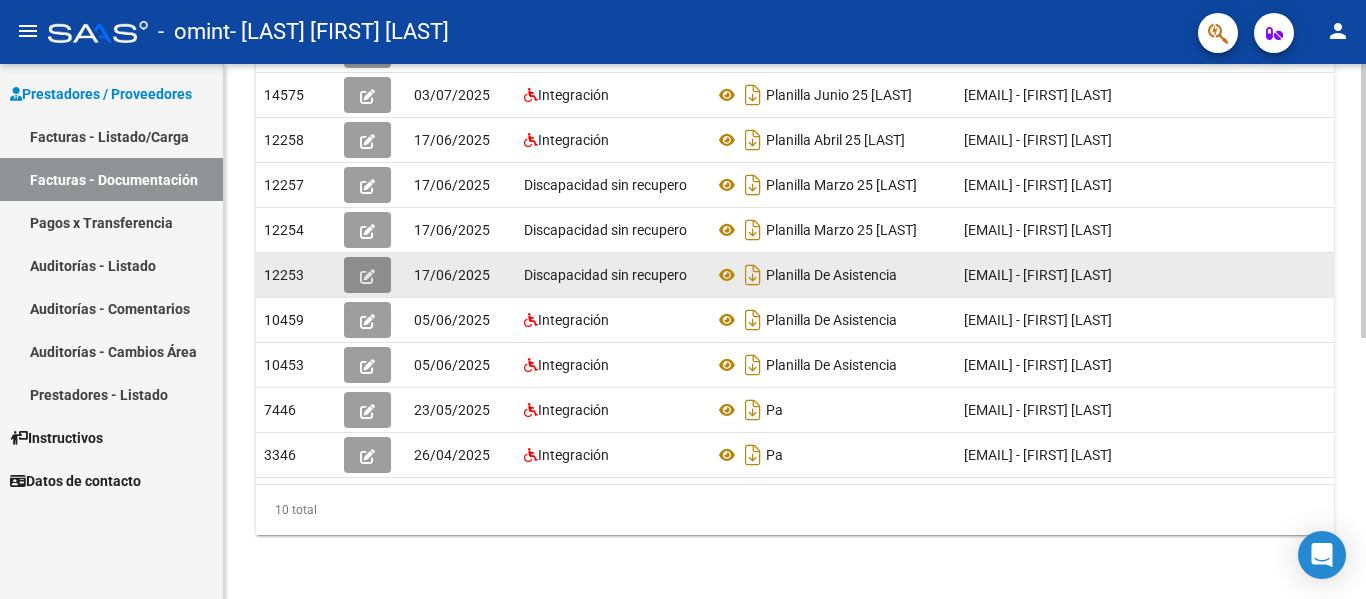 click 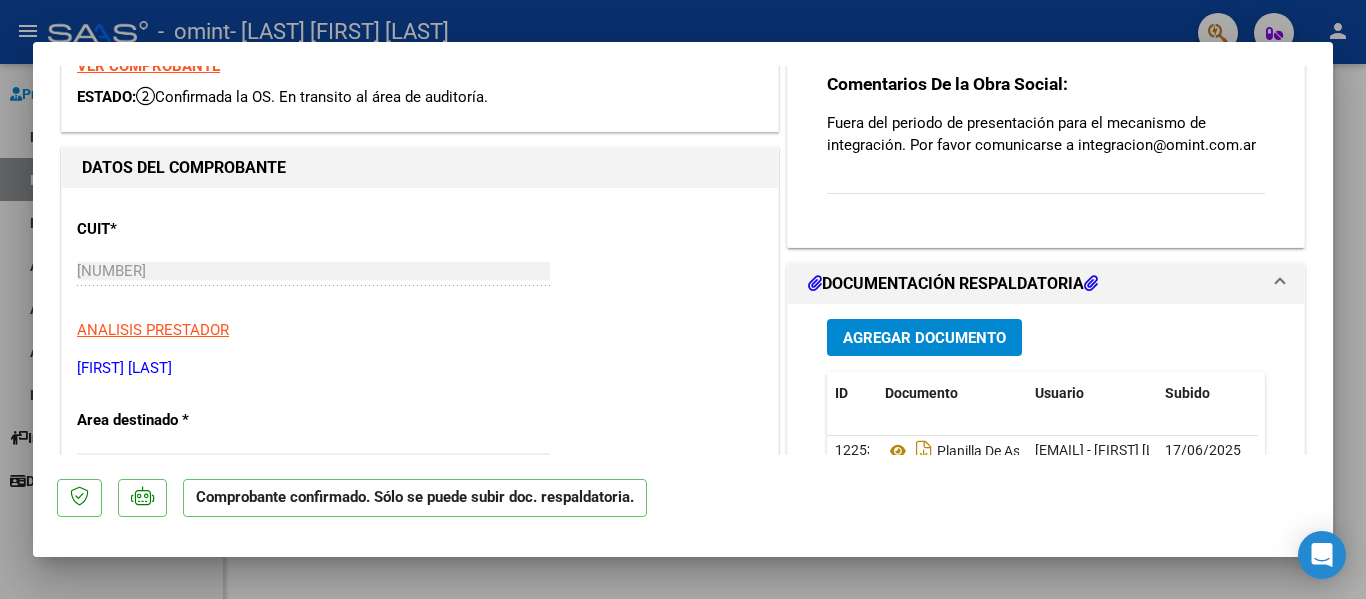 scroll, scrollTop: 53, scrollLeft: 0, axis: vertical 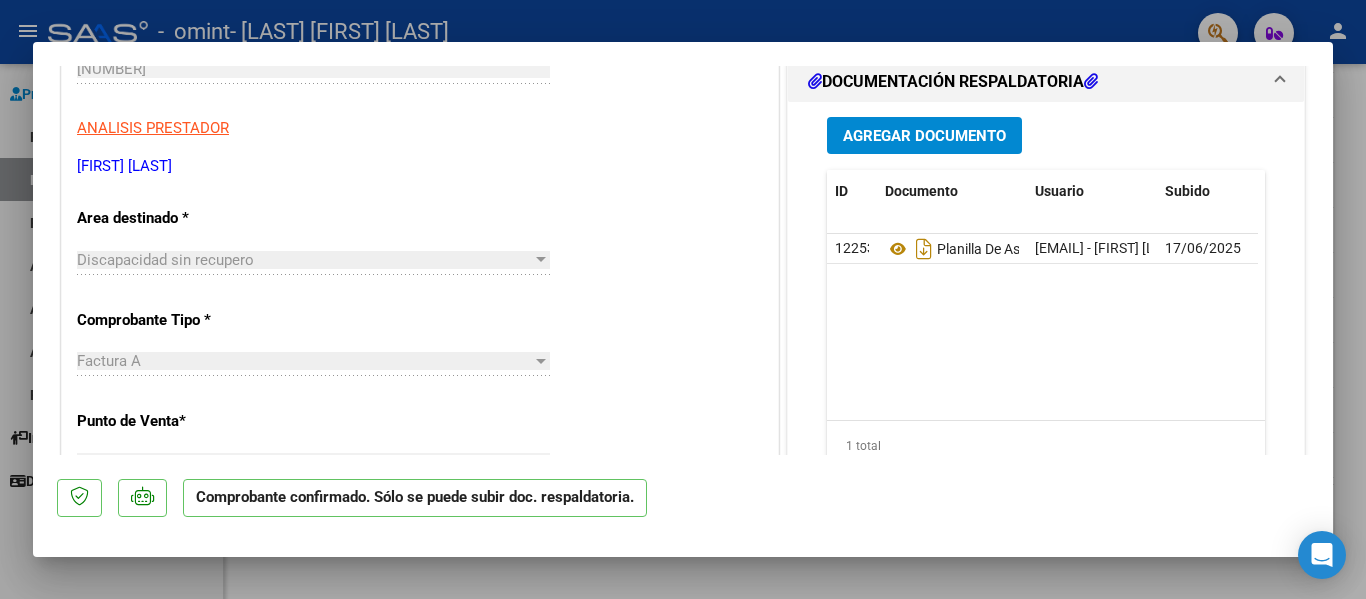 click on "Discapacidad sin recupero Seleccionar Area" at bounding box center [313, 260] 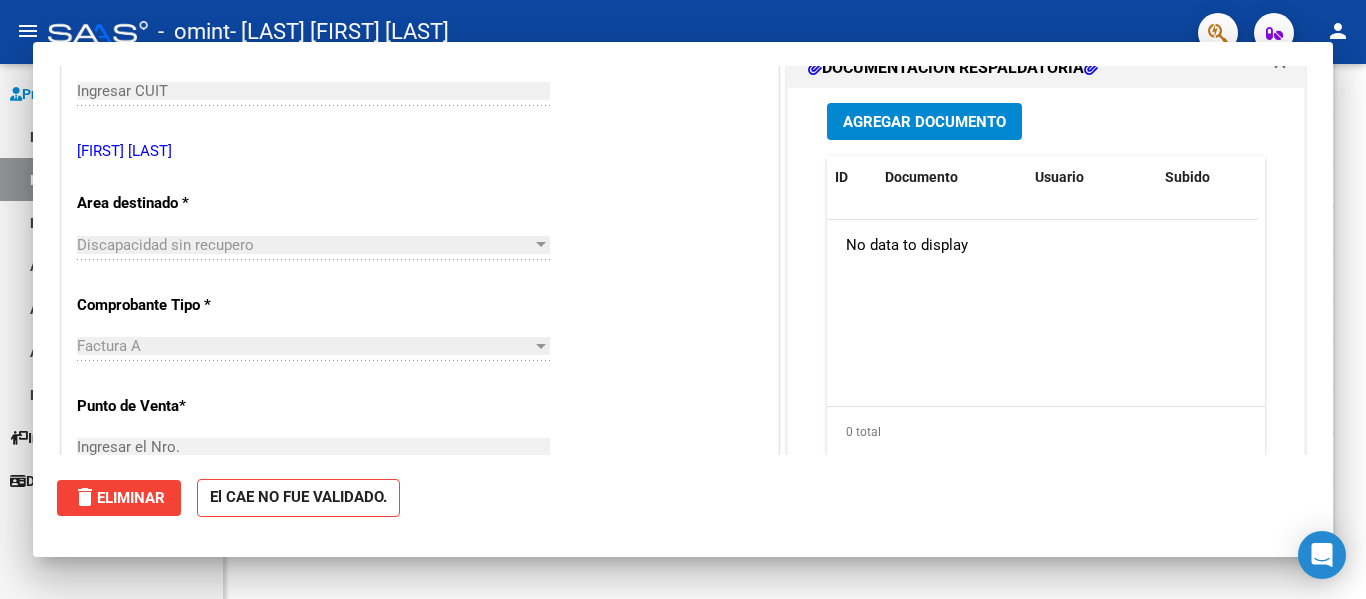 scroll, scrollTop: 318, scrollLeft: 0, axis: vertical 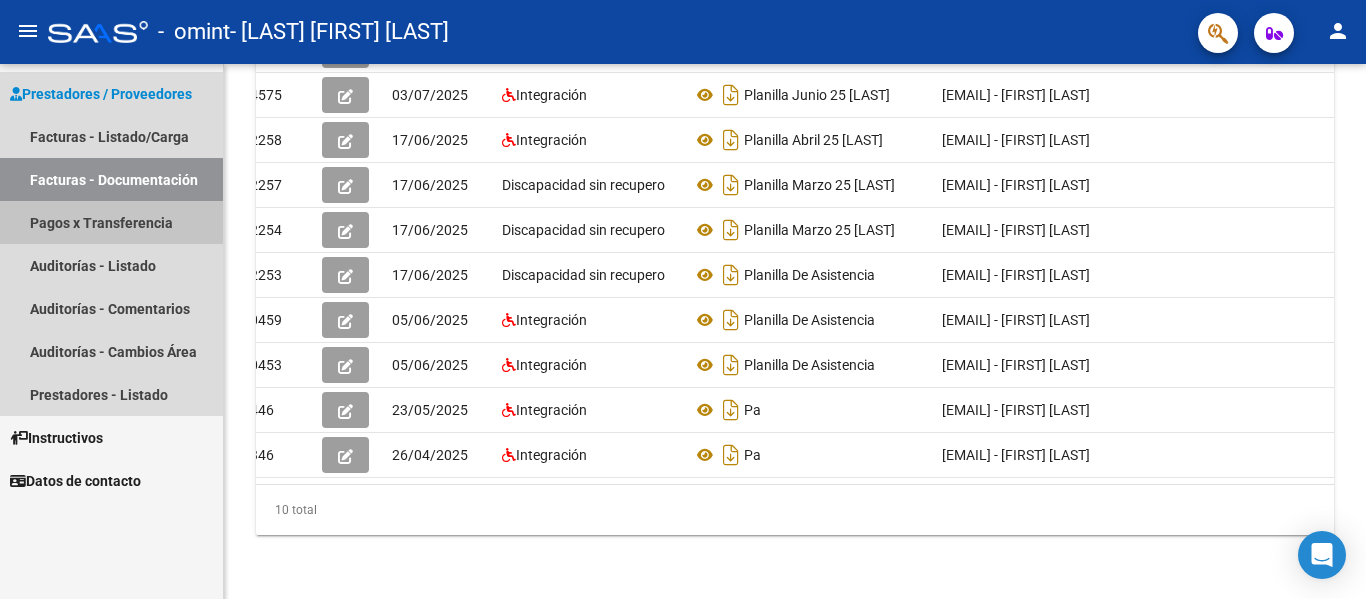 click on "Pagos x Transferencia" at bounding box center (111, 222) 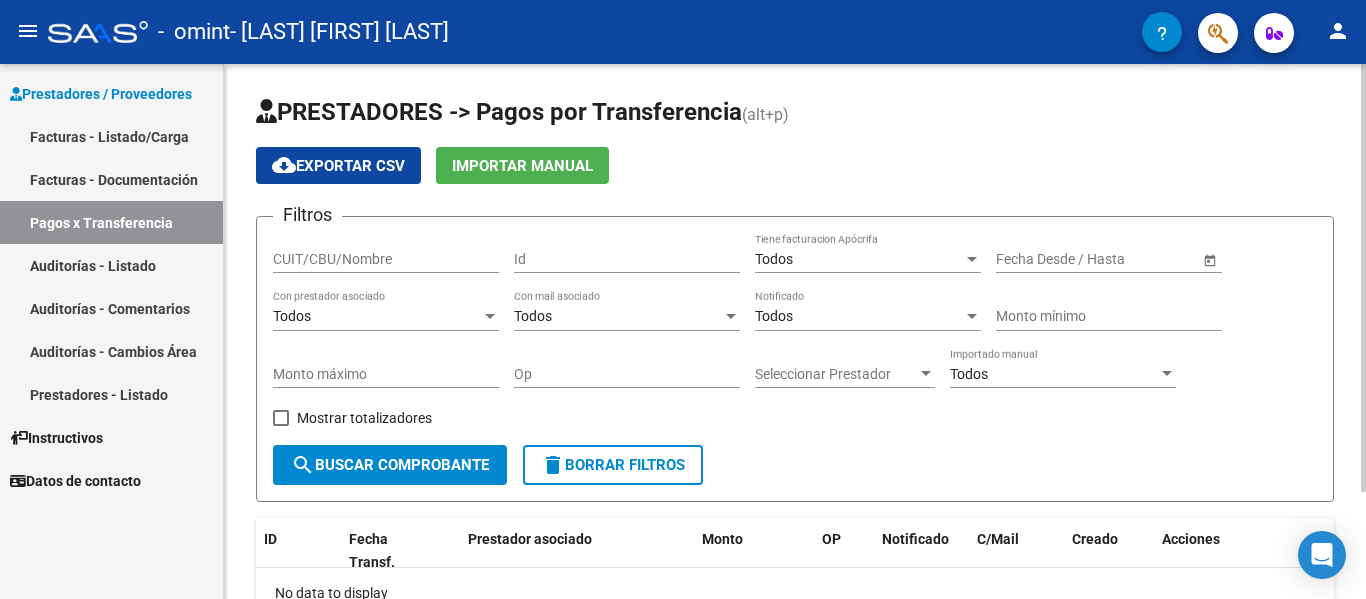 scroll, scrollTop: 134, scrollLeft: 0, axis: vertical 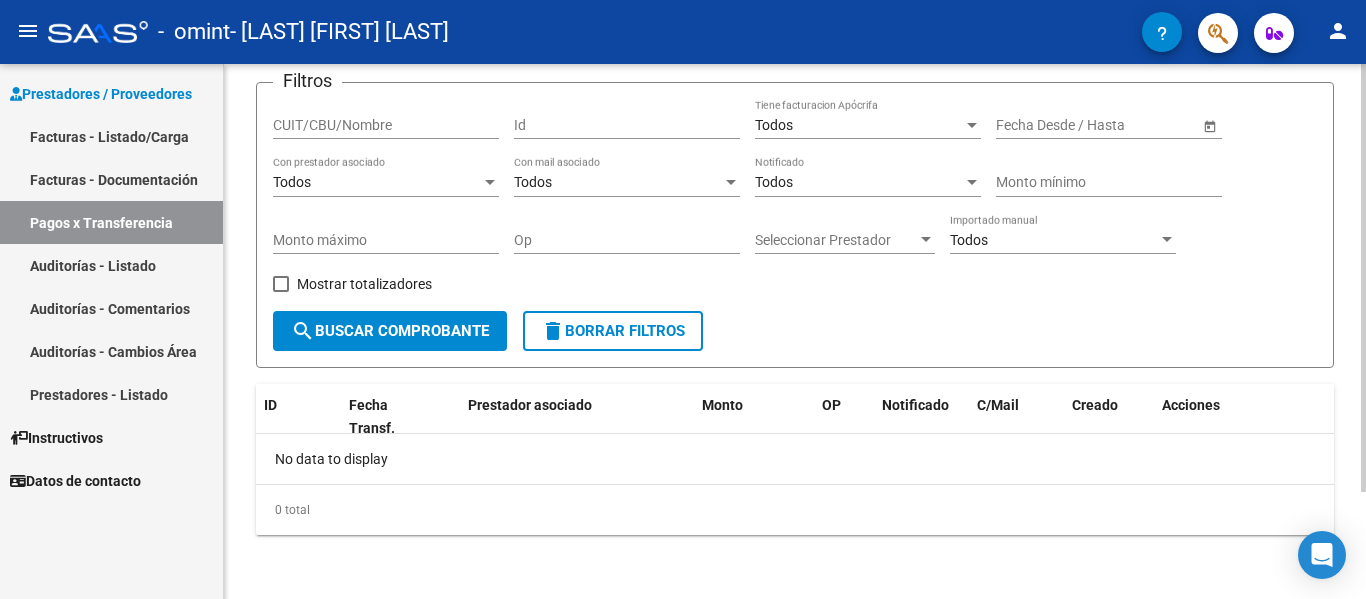 click 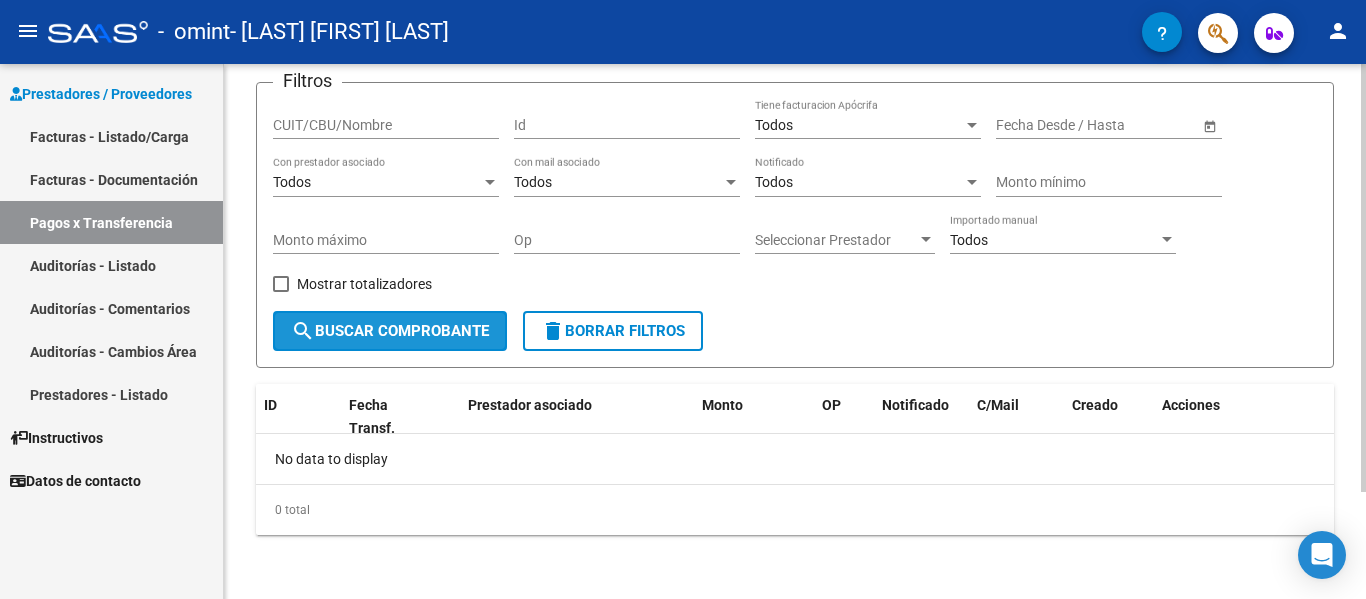click on "search  Buscar Comprobante" 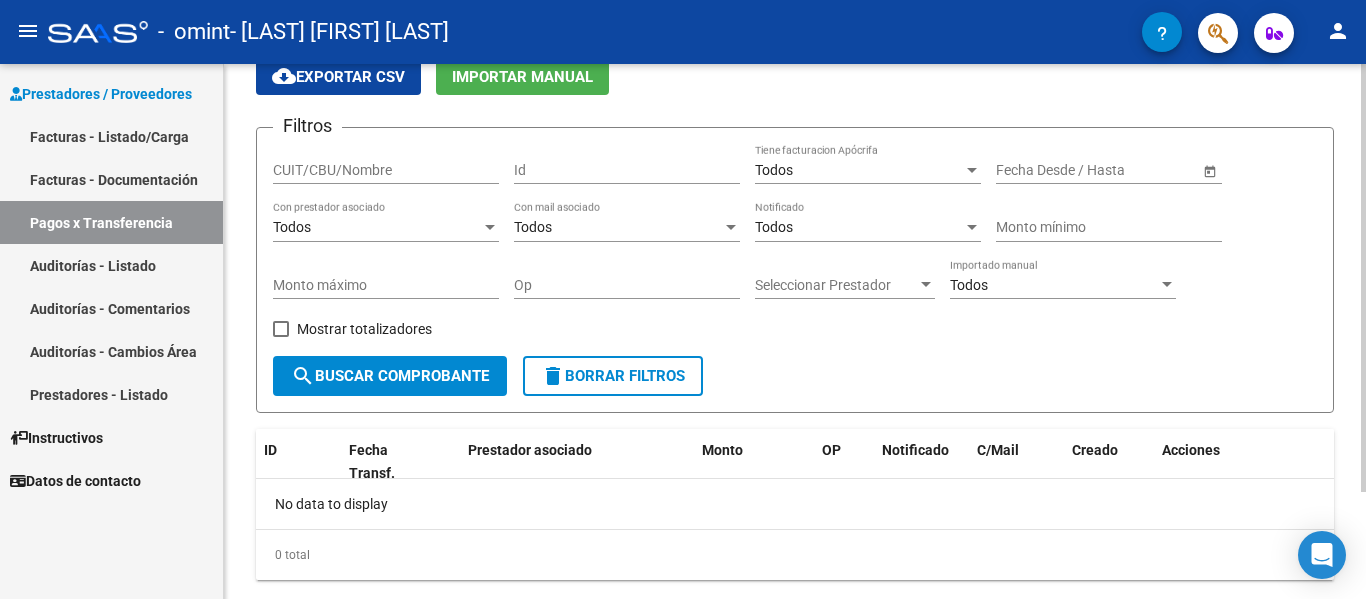 scroll, scrollTop: 134, scrollLeft: 0, axis: vertical 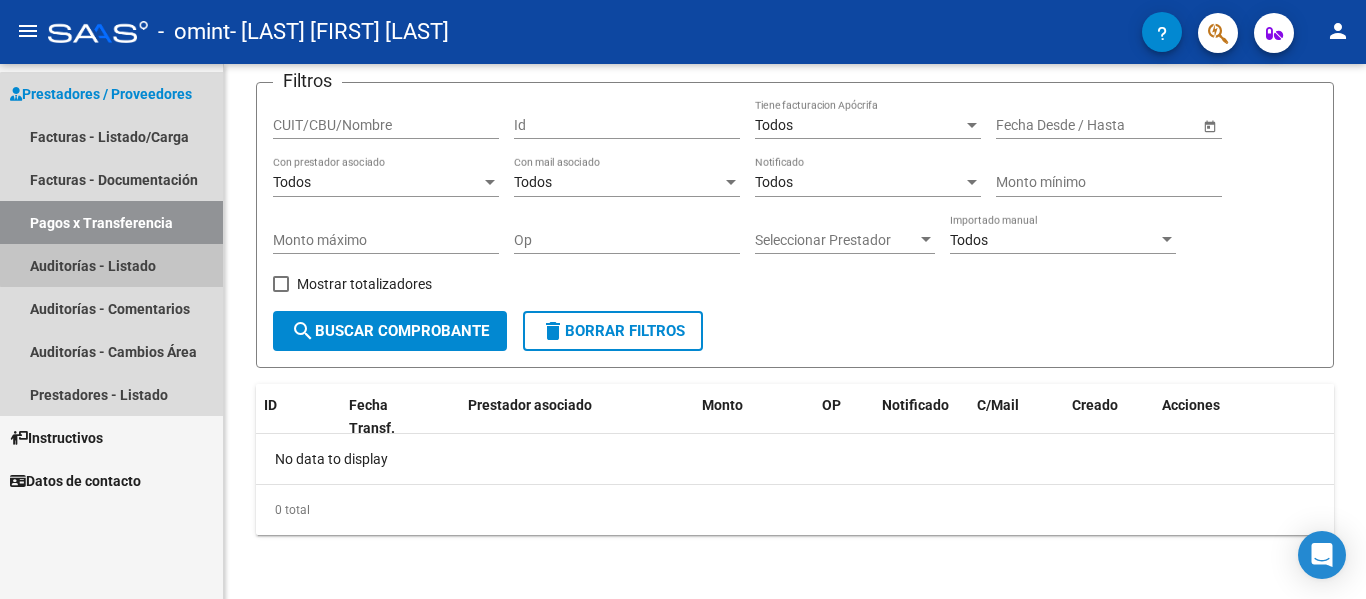 click on "Auditorías - Listado" at bounding box center [111, 265] 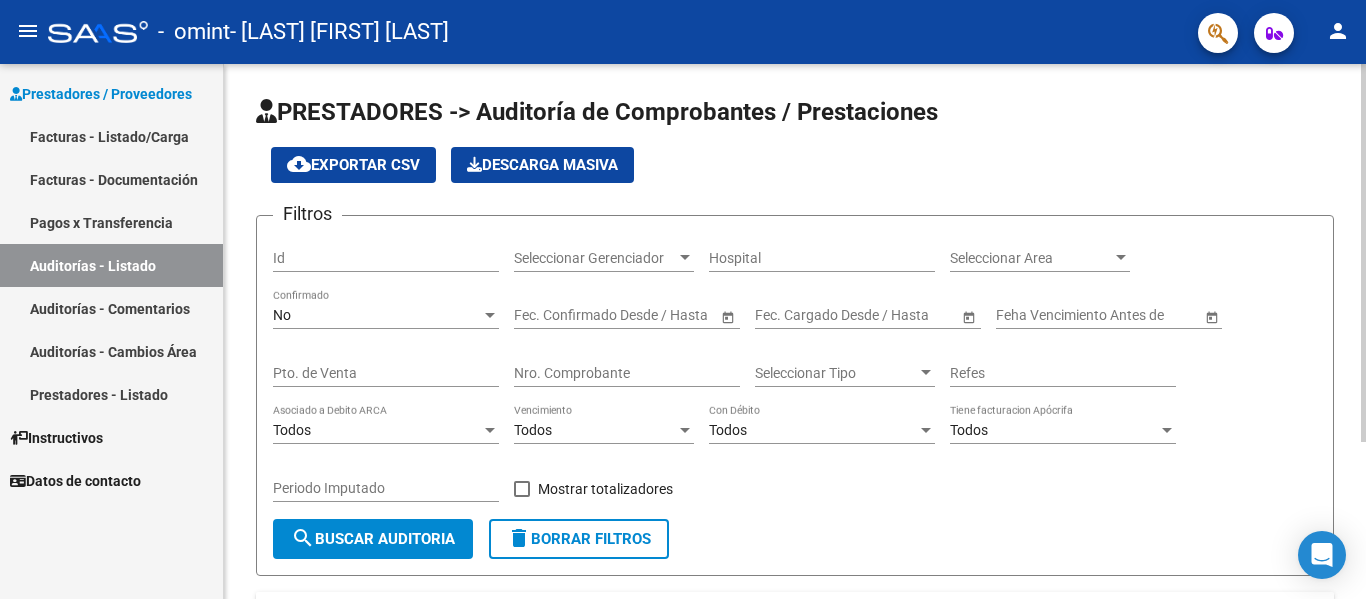 scroll, scrollTop: 222, scrollLeft: 0, axis: vertical 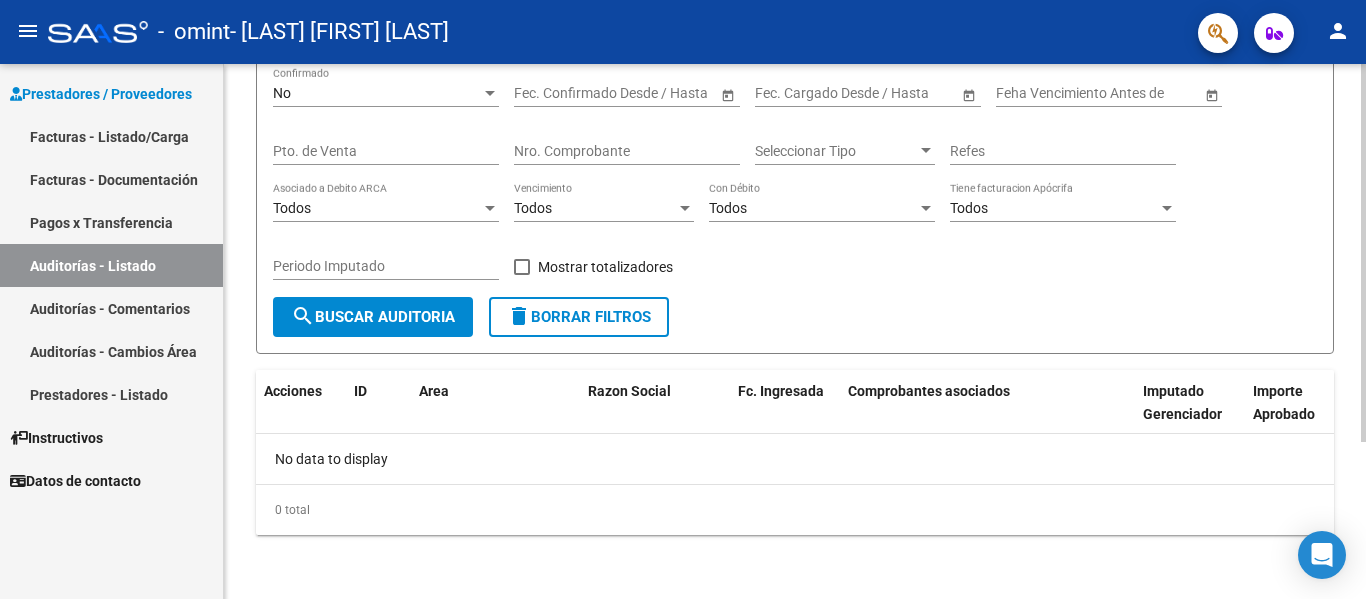 click 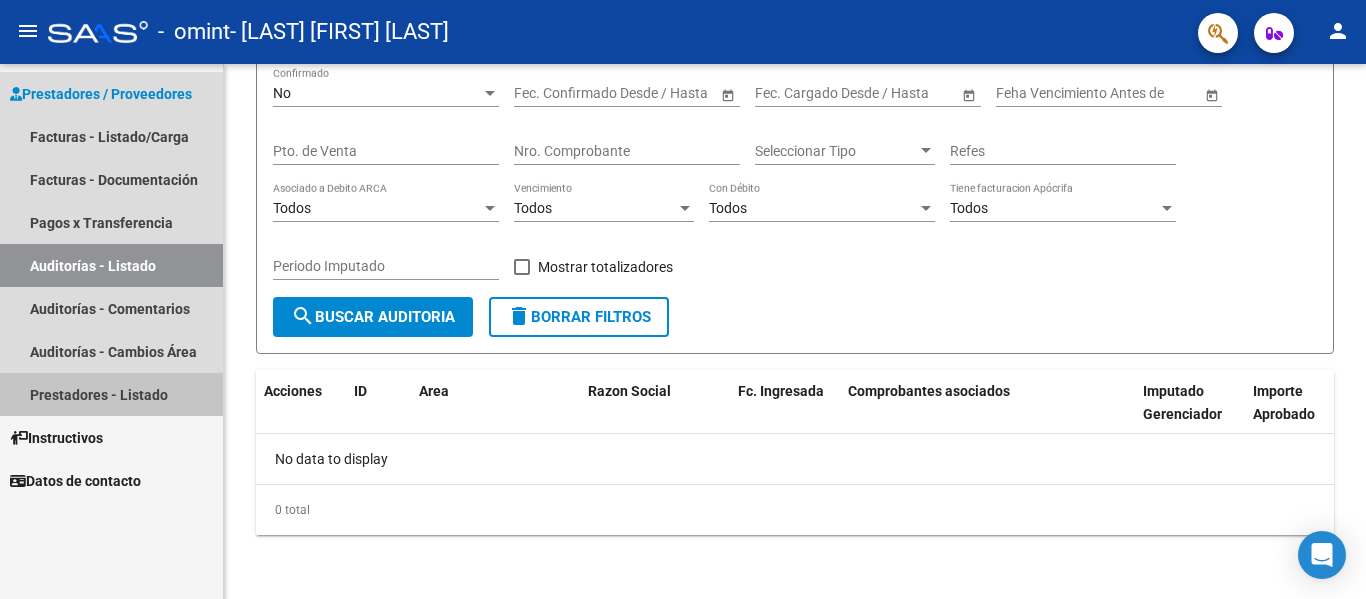 click on "Prestadores - Listado" at bounding box center (111, 394) 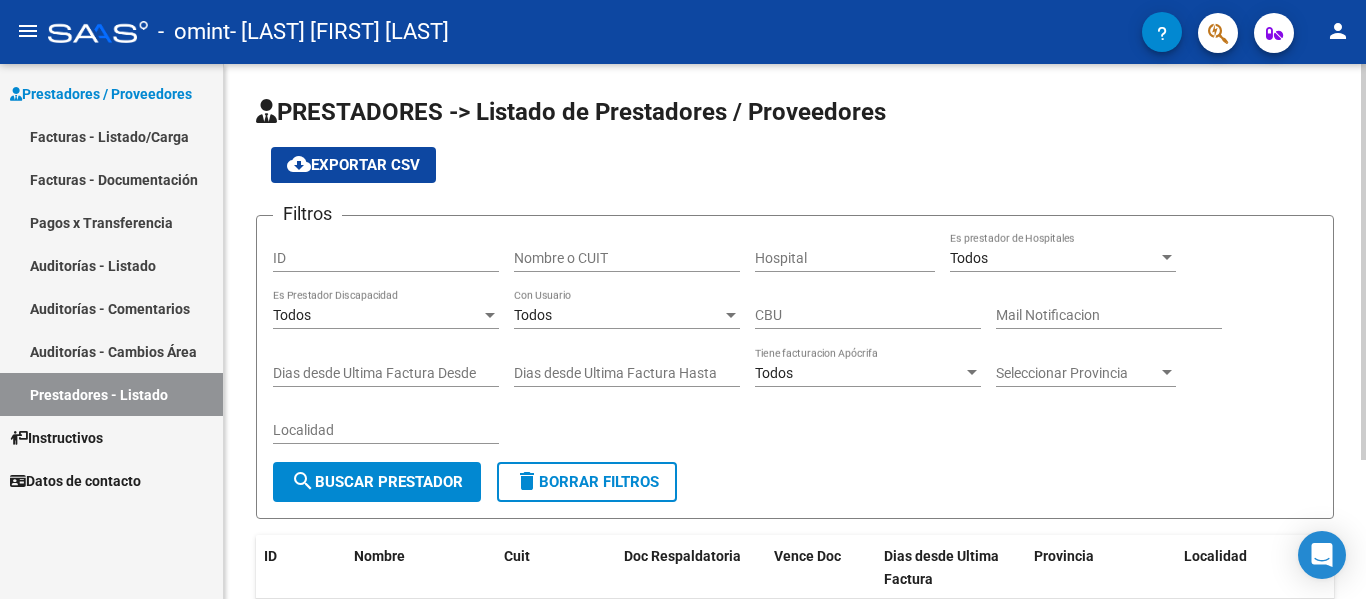 scroll, scrollTop: 187, scrollLeft: 0, axis: vertical 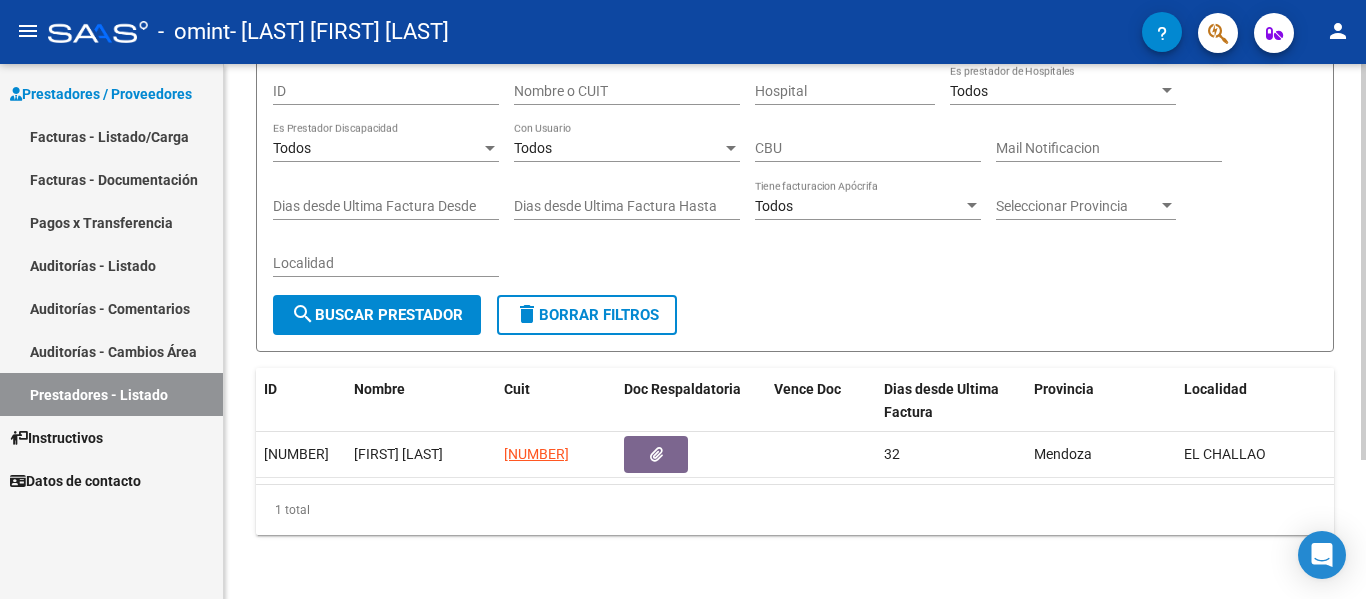 click 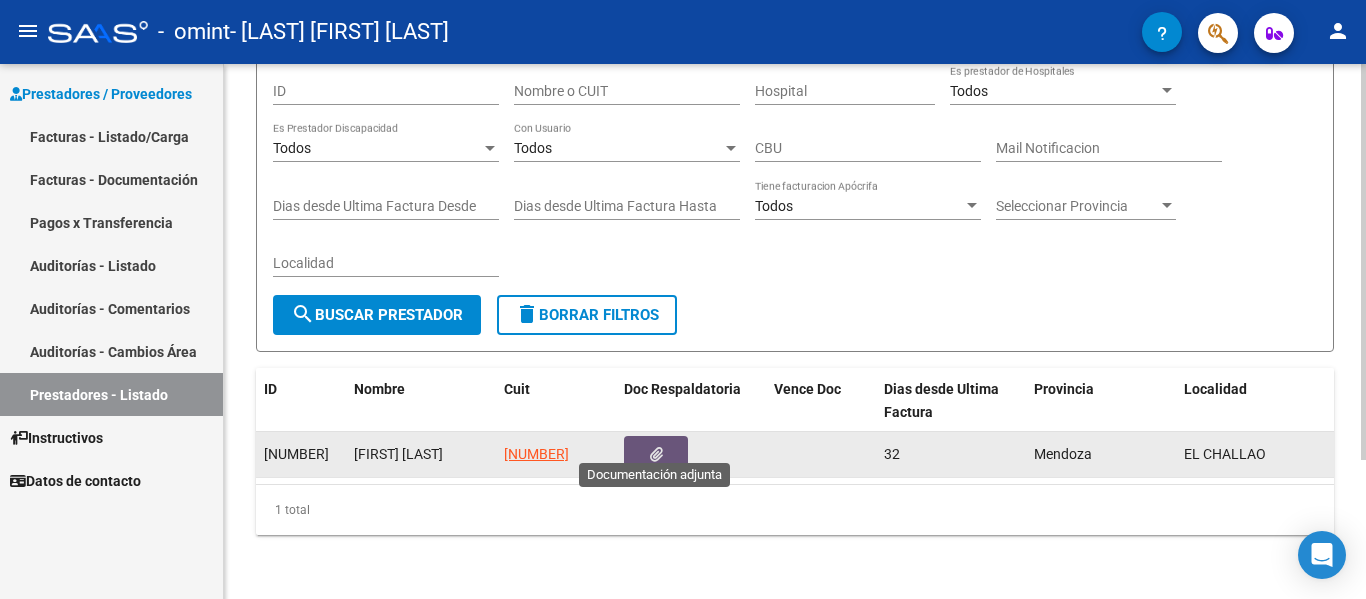click 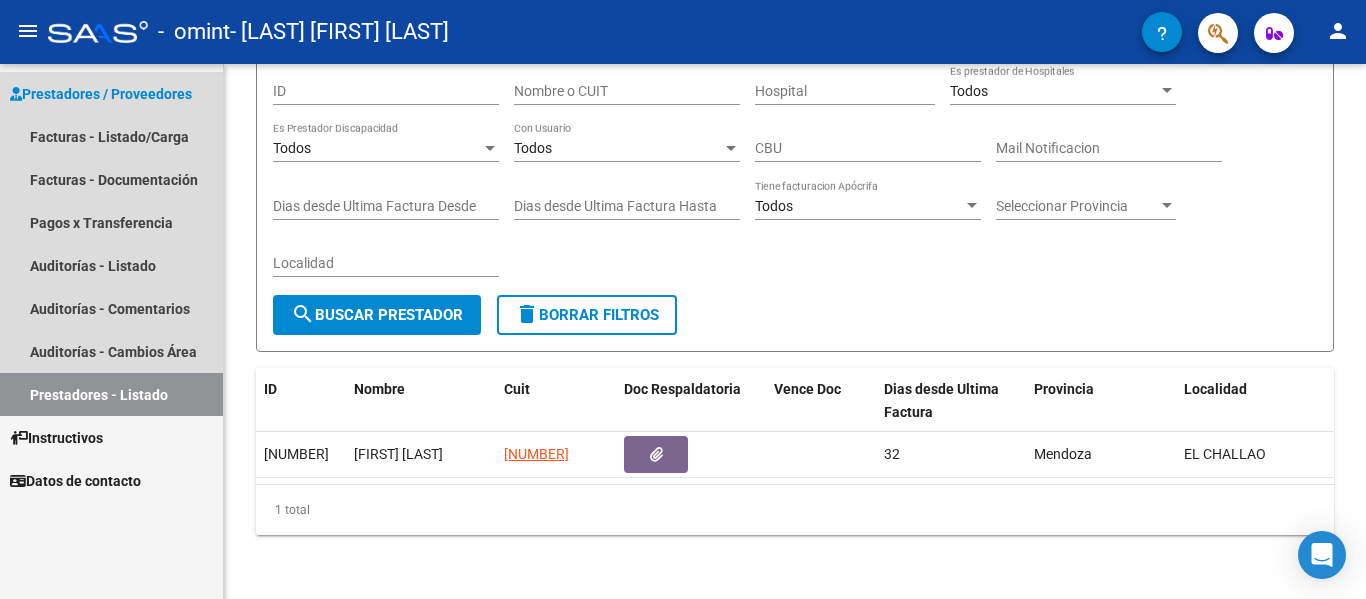 click on "Prestadores / Proveedores" at bounding box center [101, 94] 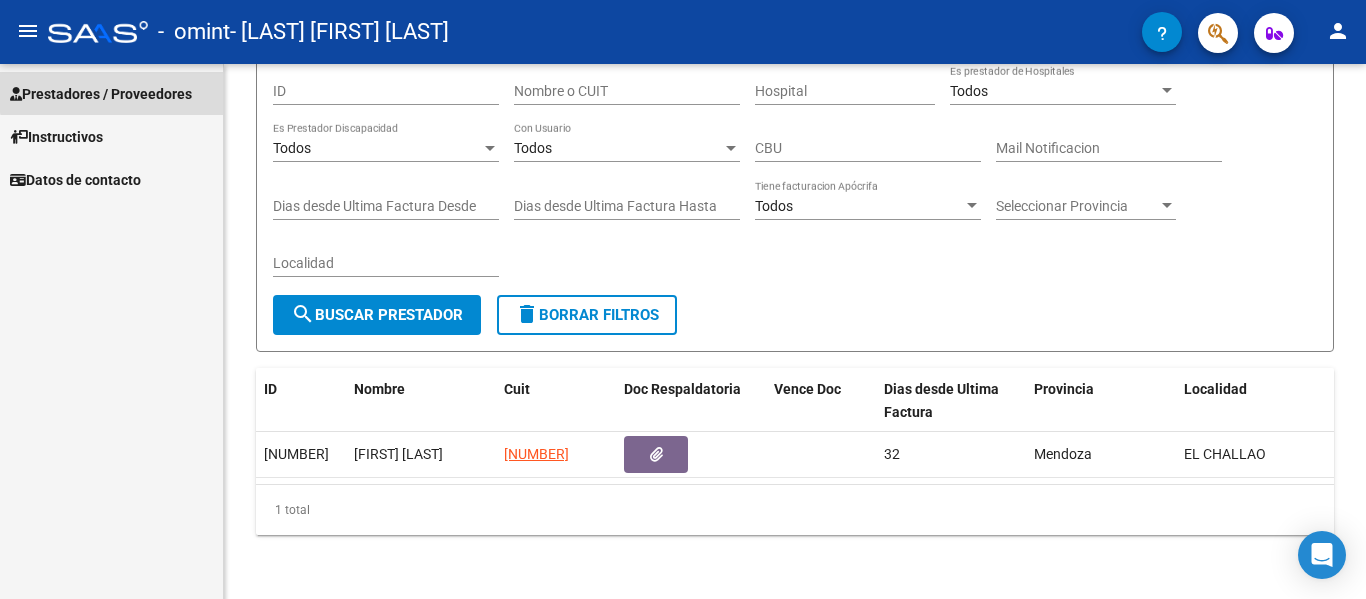 click on "Prestadores / Proveedores" at bounding box center (101, 94) 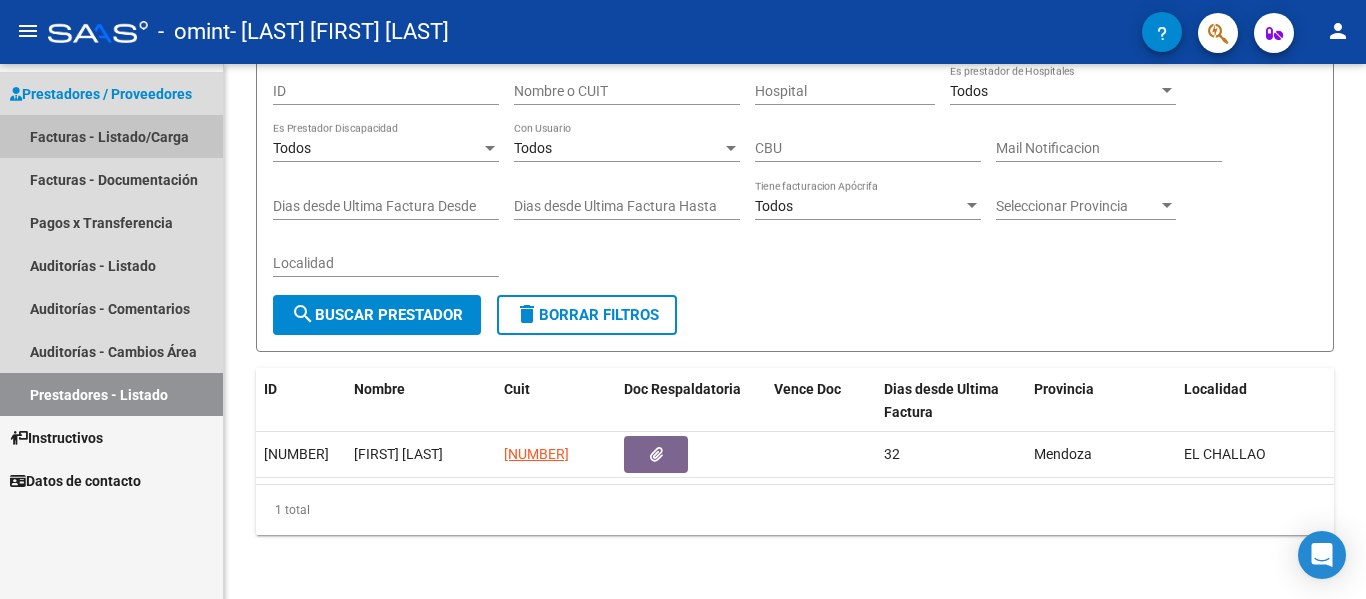 click on "Facturas - Listado/Carga" at bounding box center [111, 136] 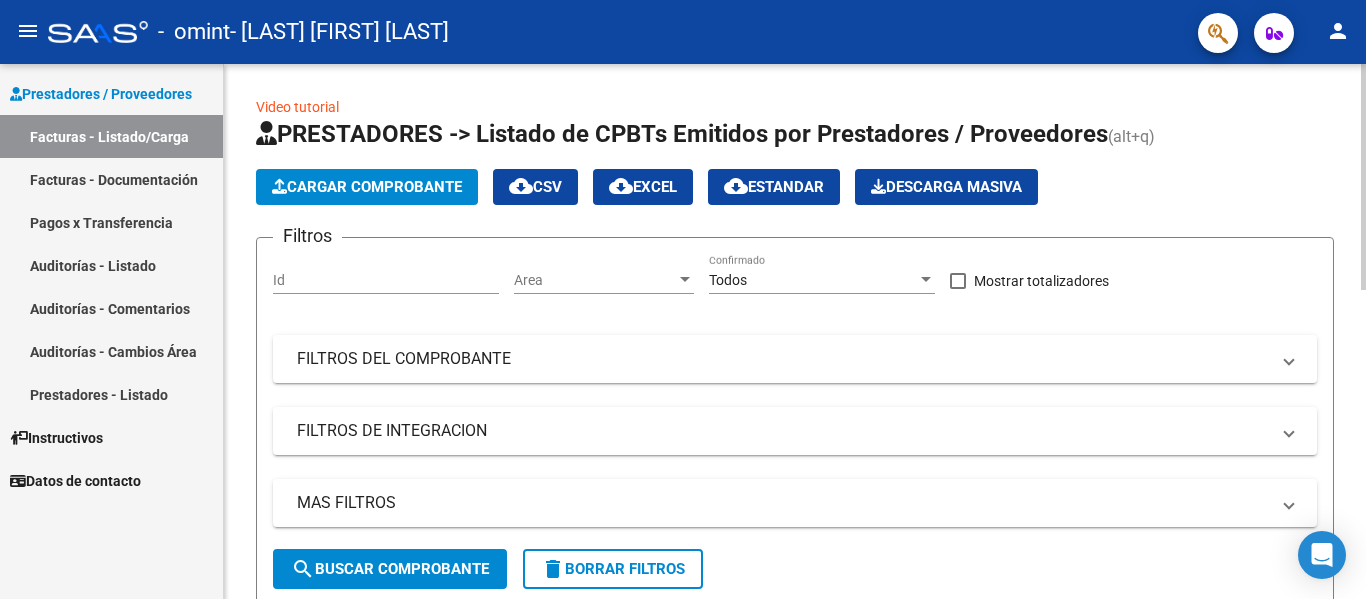 scroll, scrollTop: 535, scrollLeft: 0, axis: vertical 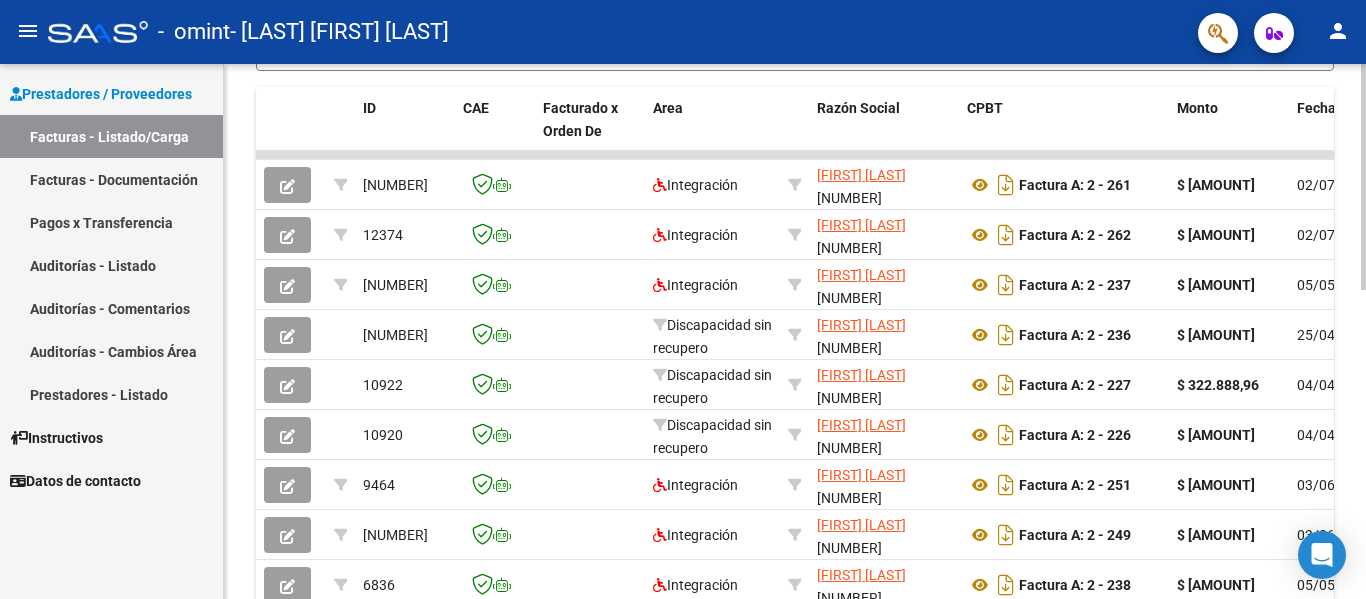 click 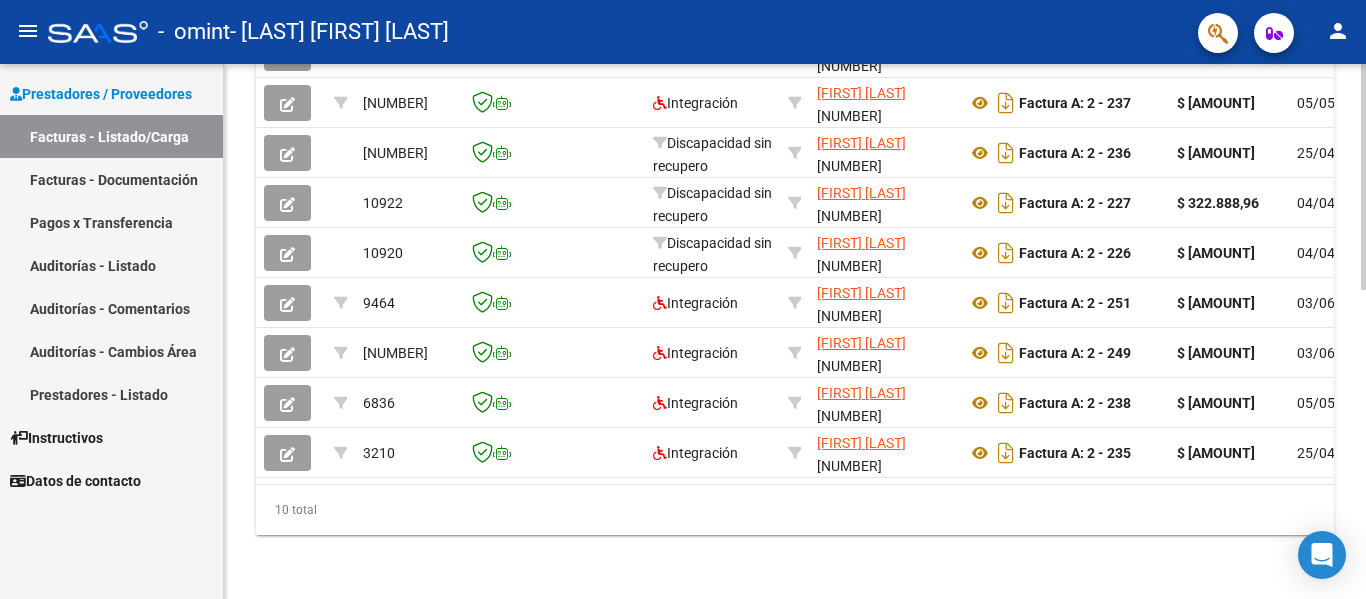 click 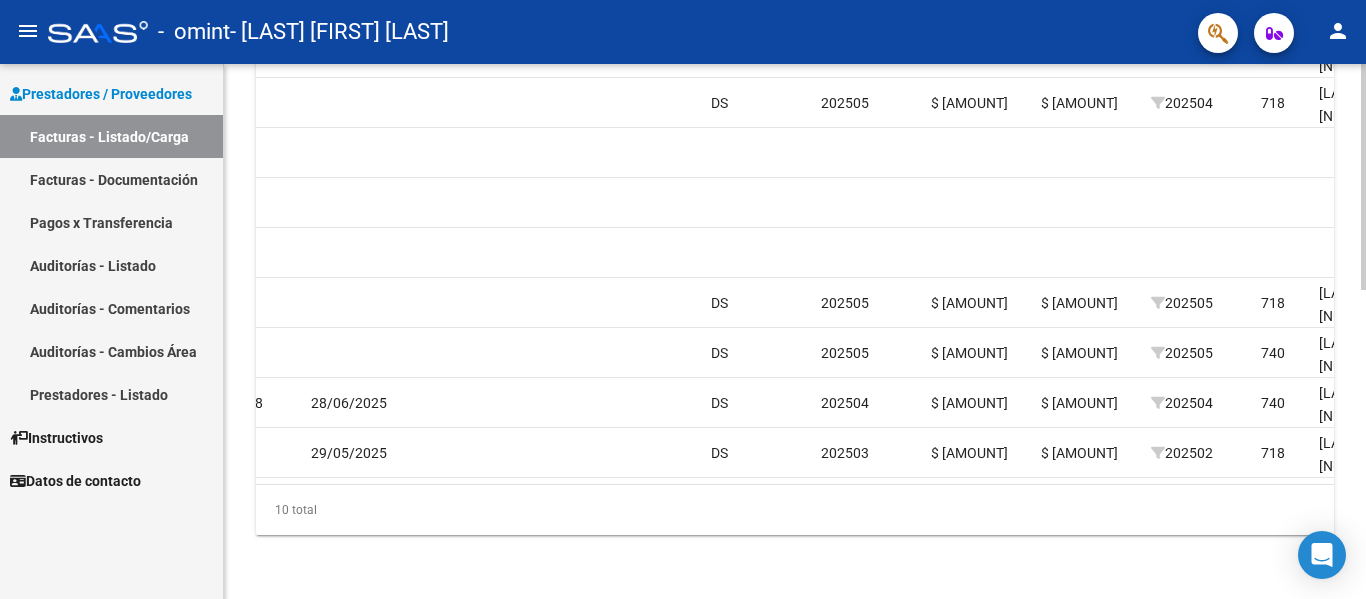 scroll, scrollTop: 0, scrollLeft: 1720, axis: horizontal 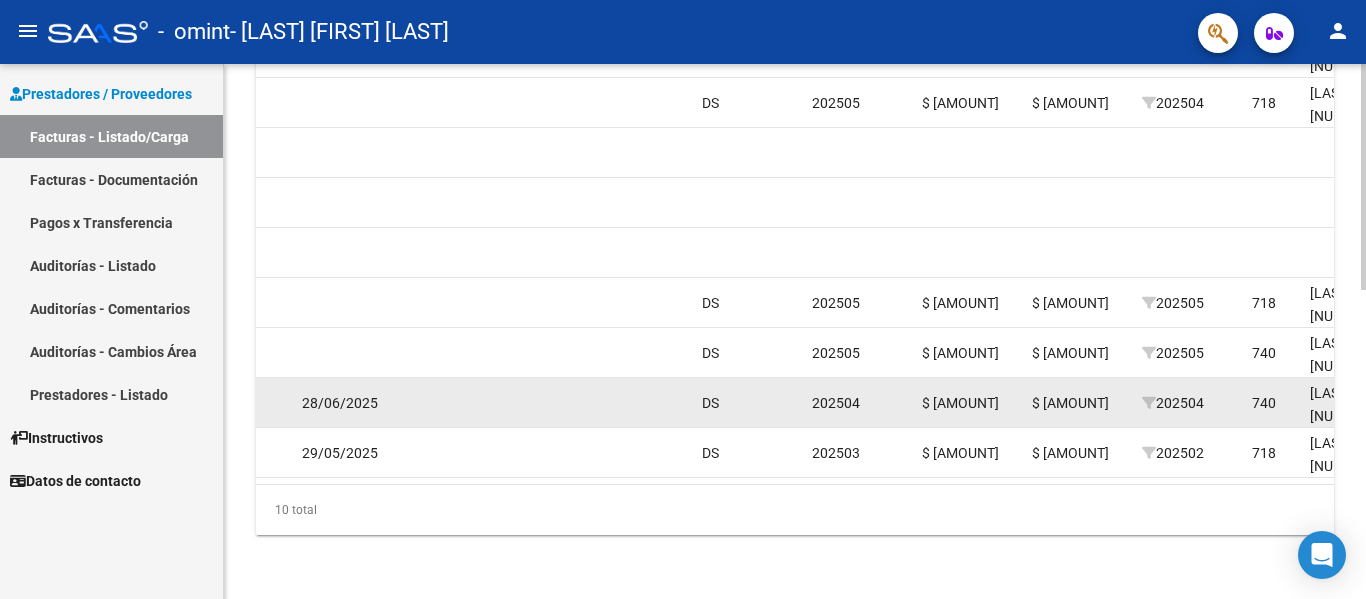 click on "202504" 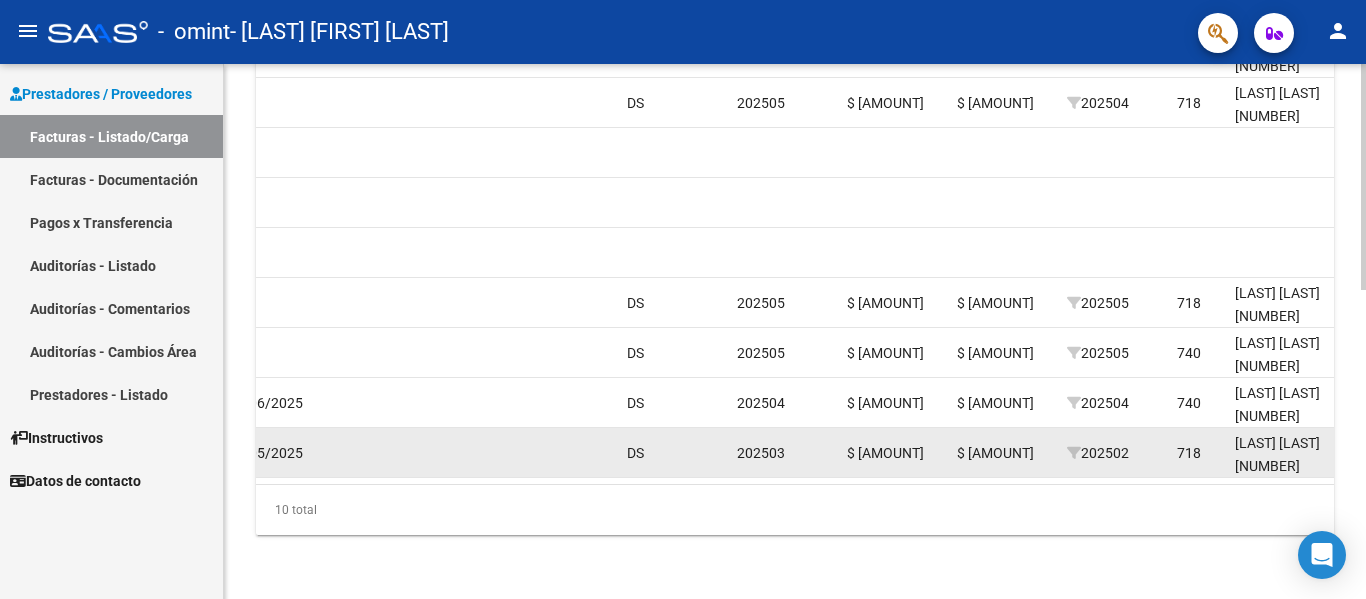 scroll, scrollTop: 0, scrollLeft: 1801, axis: horizontal 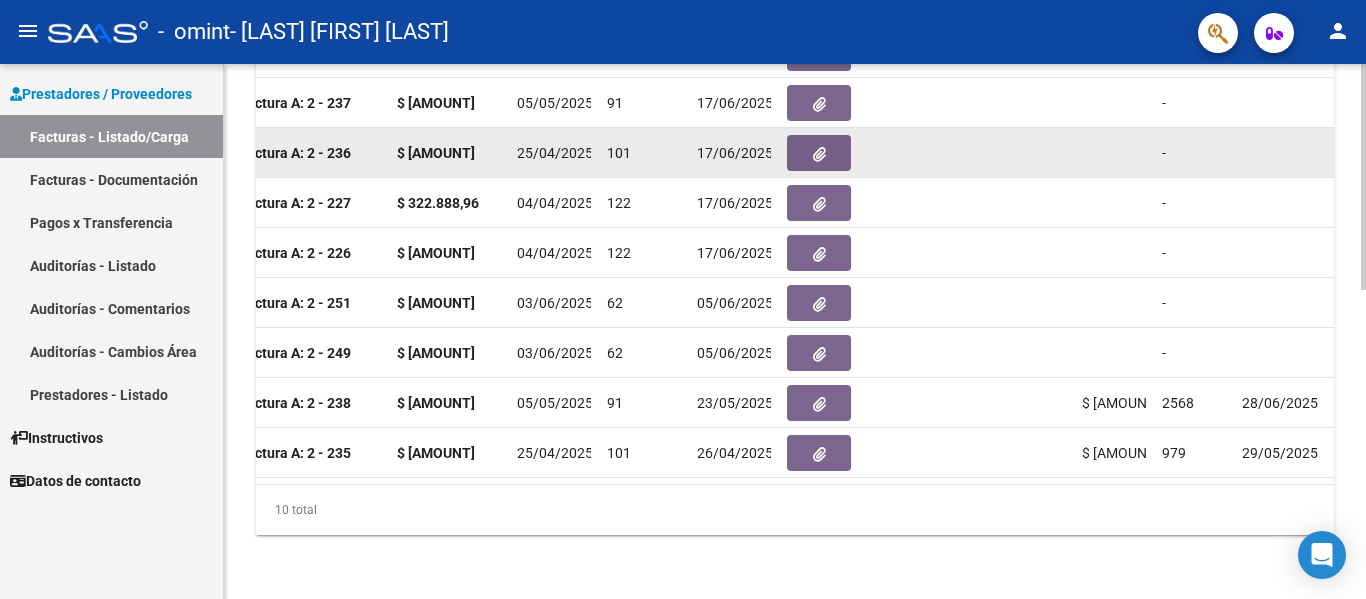 click on "17/06/2025" 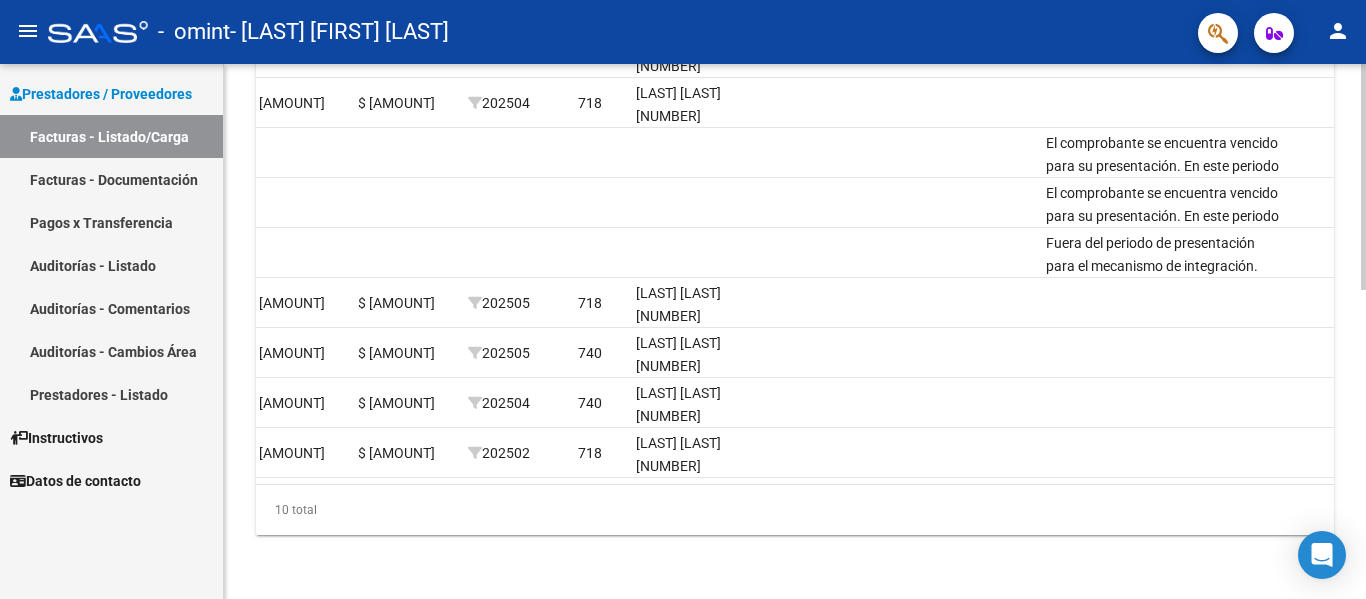 scroll, scrollTop: 0, scrollLeft: 2674, axis: horizontal 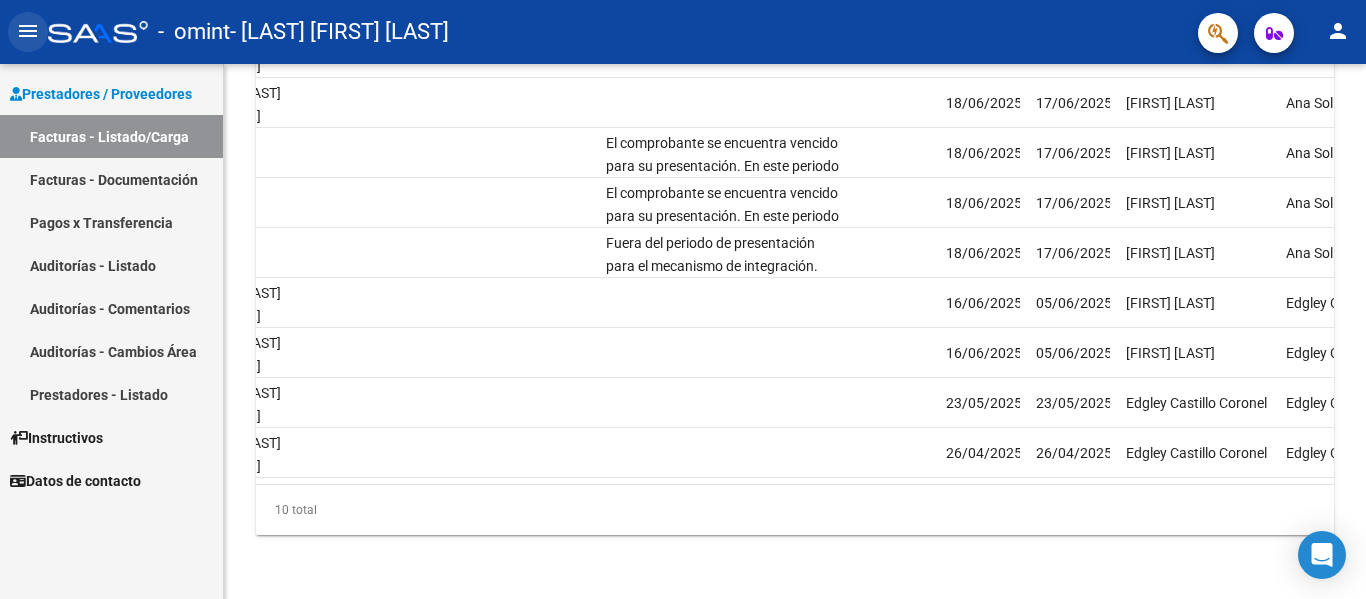 click on "menu" 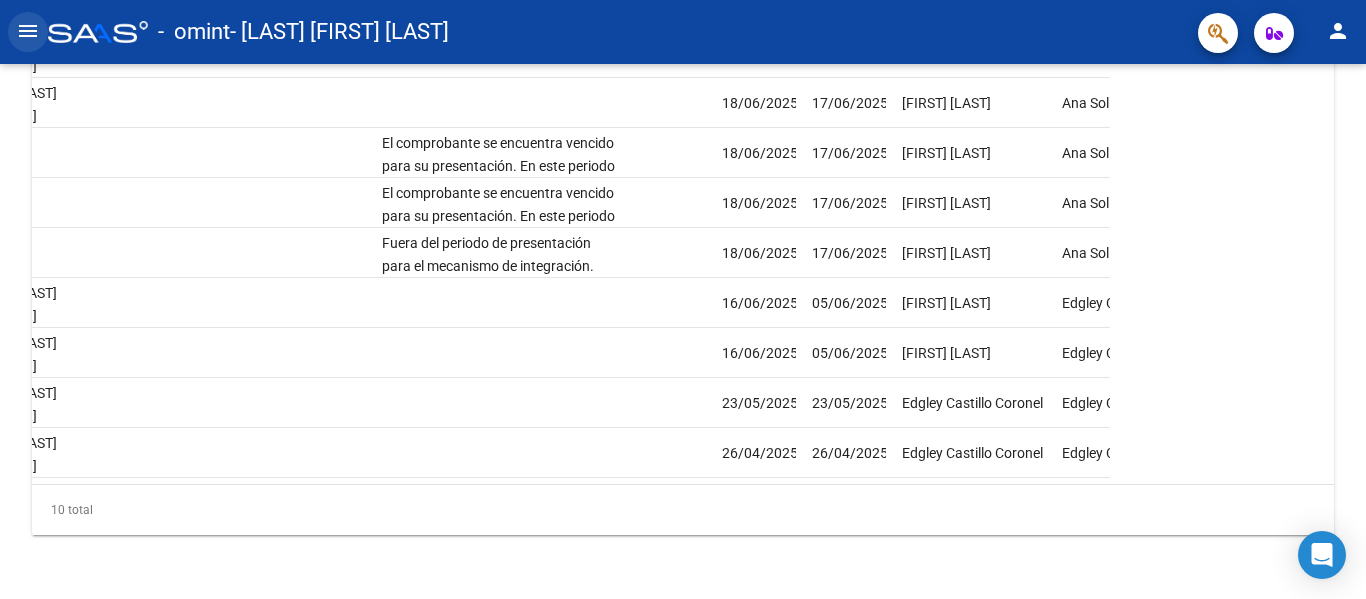 click on "menu" 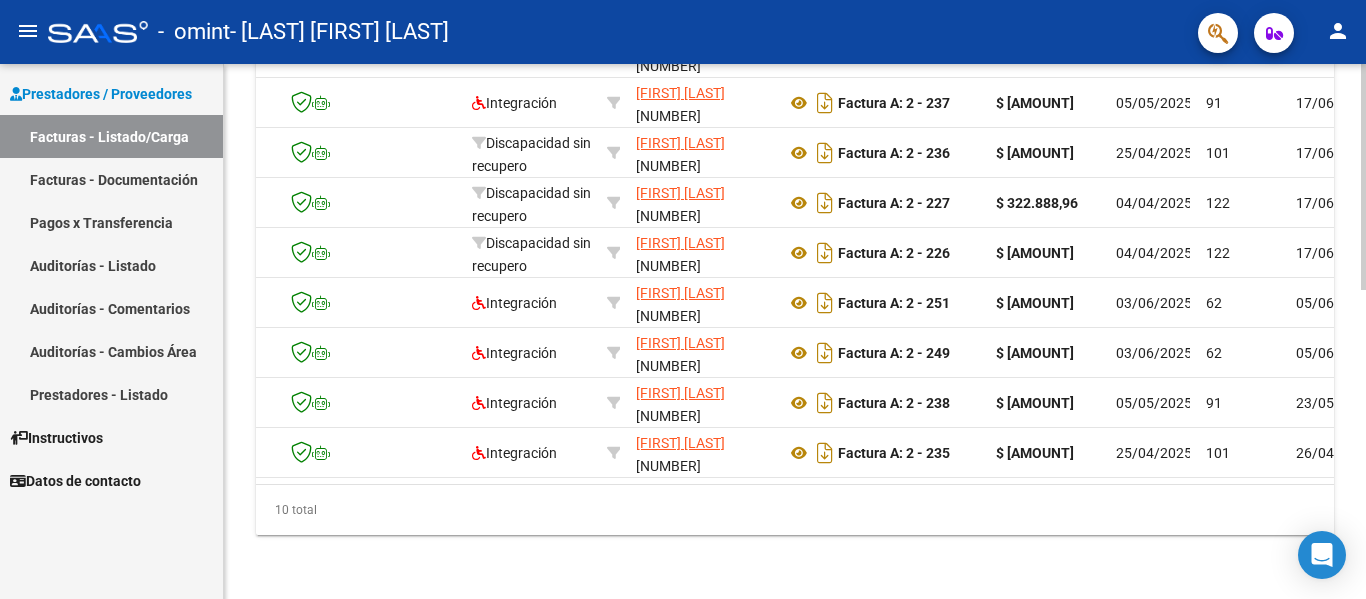 scroll, scrollTop: 0, scrollLeft: 0, axis: both 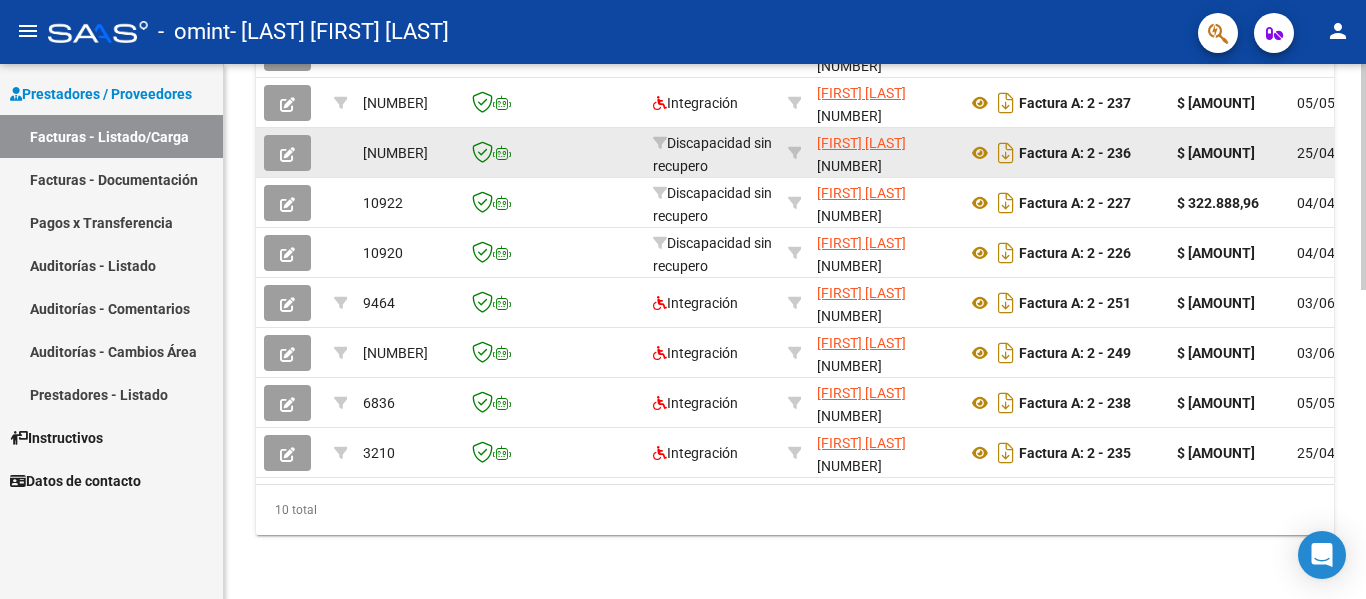 click on "[FIRST] [LAST]    [NUMBER]" 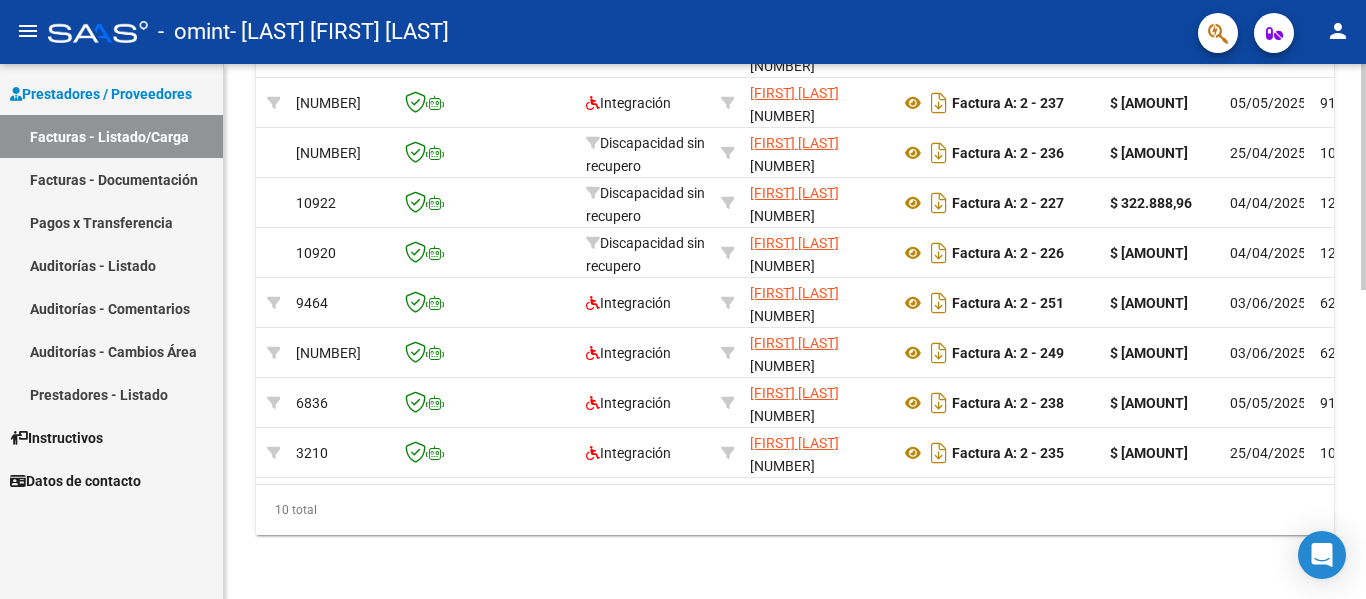 scroll, scrollTop: 0, scrollLeft: 0, axis: both 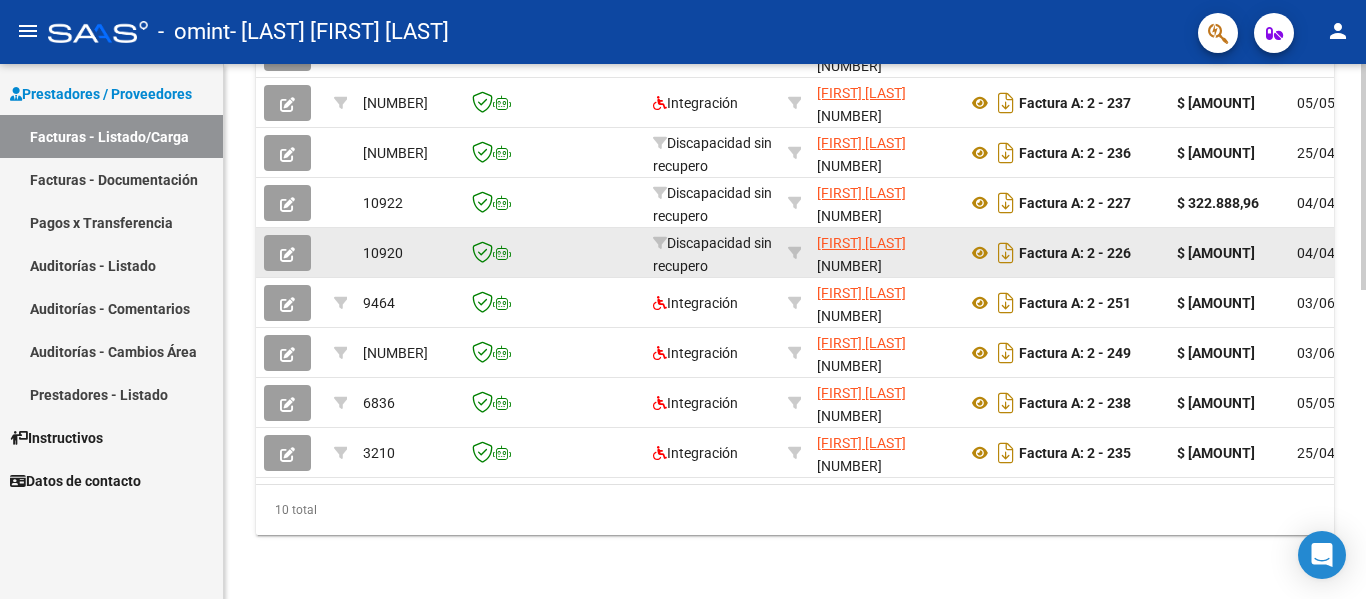 click on "$ [AMOUNT]" 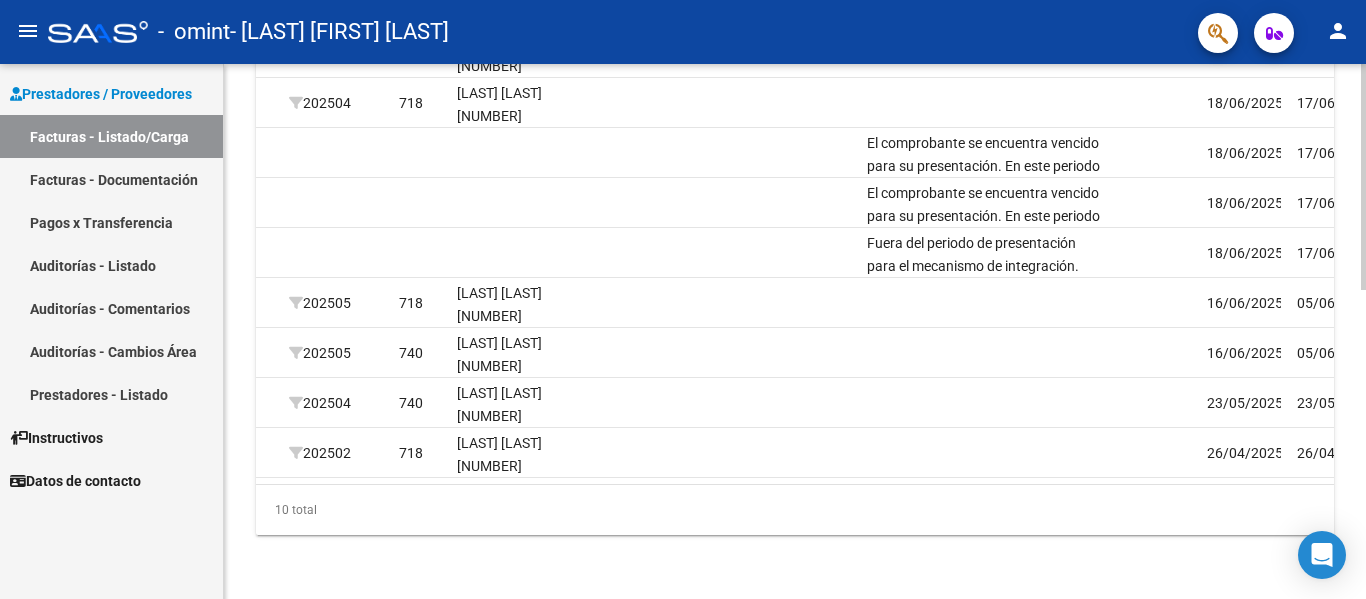 scroll, scrollTop: 0, scrollLeft: 2413, axis: horizontal 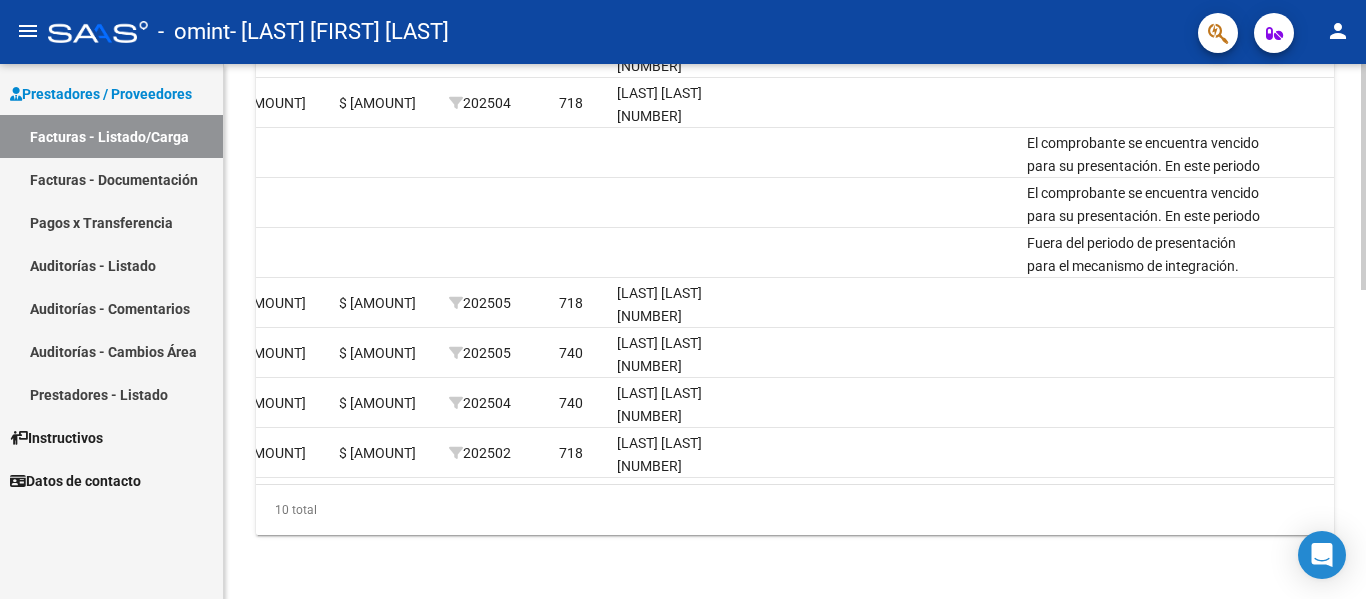 click on "12383  Integración [FIRST] [LAST]    [NUMBER]   Factura A: 2 - 261  $ [AMOUNT] [DATE] [NUMBER] [DATE]  -     DS 202506 $ [AMOUNT] $ [AMOUNT]  202506  740 [LAST] [LAST] [NUMBER] [DATE] [DATE] [FIRST] [LAST] [FIRST] [LAST] [EMAIL]
12374  Integración [FIRST] [LAST]    [NUMBER]   Factura A: 2 - 262  $ [AMOUNT] [DATE] [NUMBER] [DATE]  -     DS 202506 $ [AMOUNT] $ [AMOUNT]  202506  718 [LAST] [LAST] [NUMBER] [DATE] [DATE] [FIRST] [LAST] [FIRST] [LAST] [EMAIL]
10925  Integración [FIRST] [LAST]    [NUMBER]   Factura A: 2 - 237  $ [AMOUNT] [DATE] [NUMBER] [DATE]  -     DS 202505 $ [AMOUNT] $ [AMOUNT]  202504  718 [LAST] [LAST] [NUMBER] [DATE] [DATE] [FIRST] [LAST] [FIRST] [LAST] [EMAIL]
10924  Discapacidad sin recupero [FIRST] [LAST]    [NUMBER]  [DATE]" 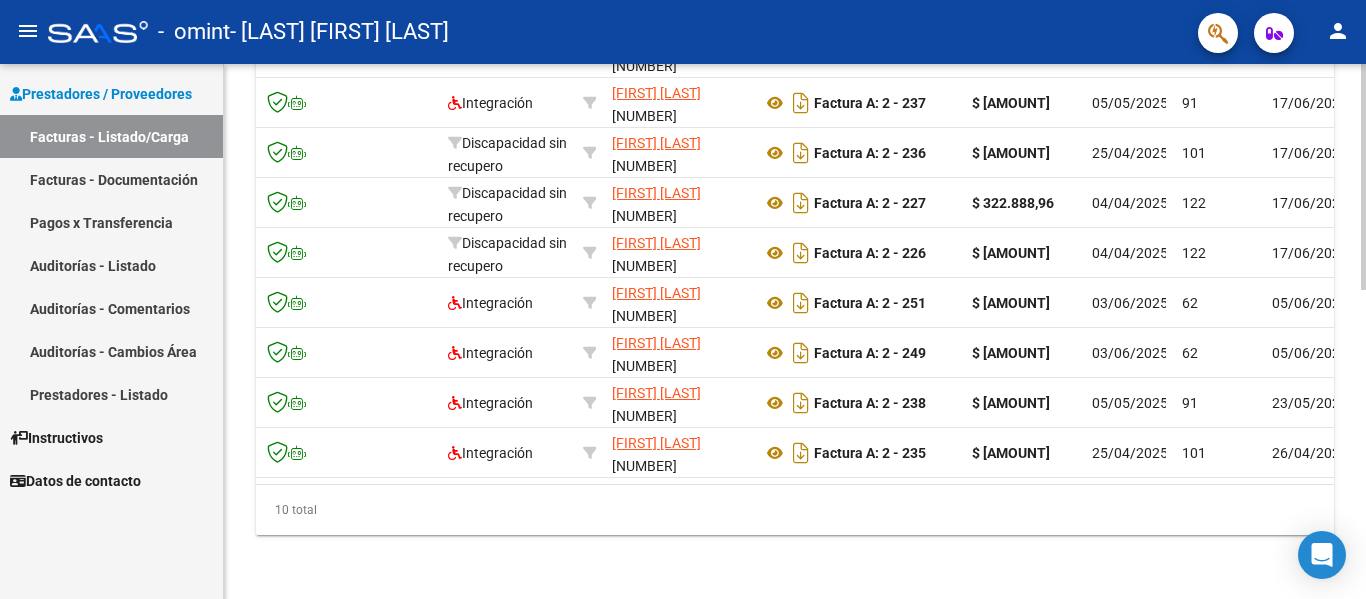 scroll, scrollTop: 0, scrollLeft: 240, axis: horizontal 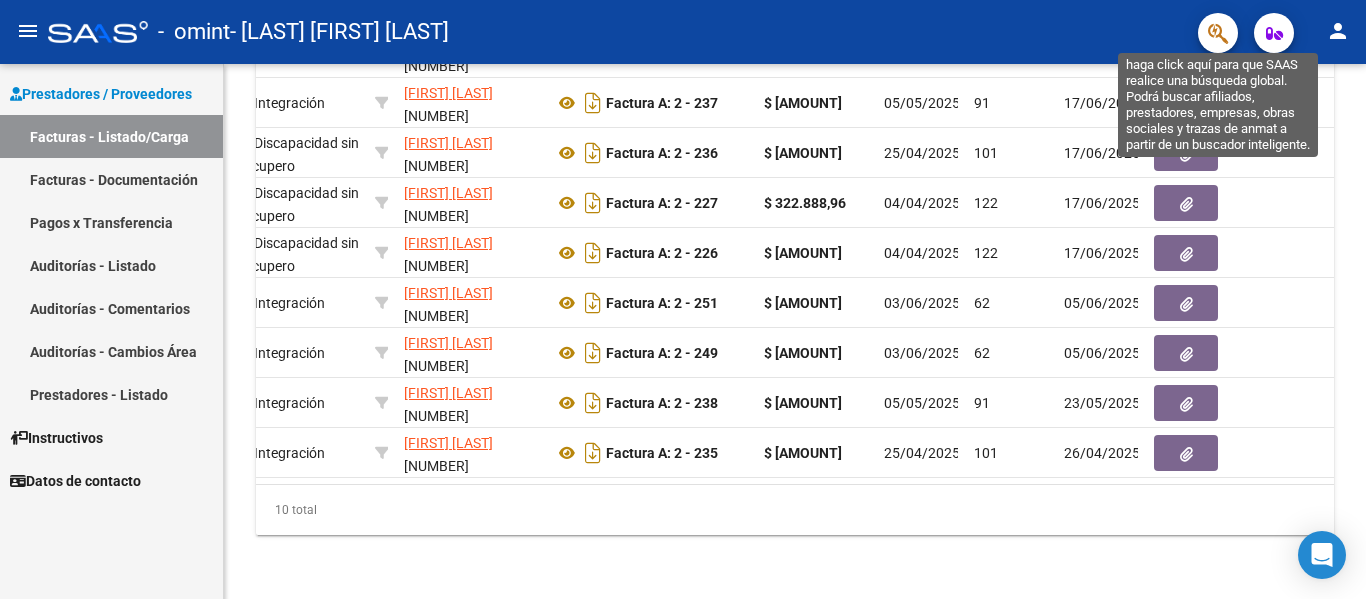 click 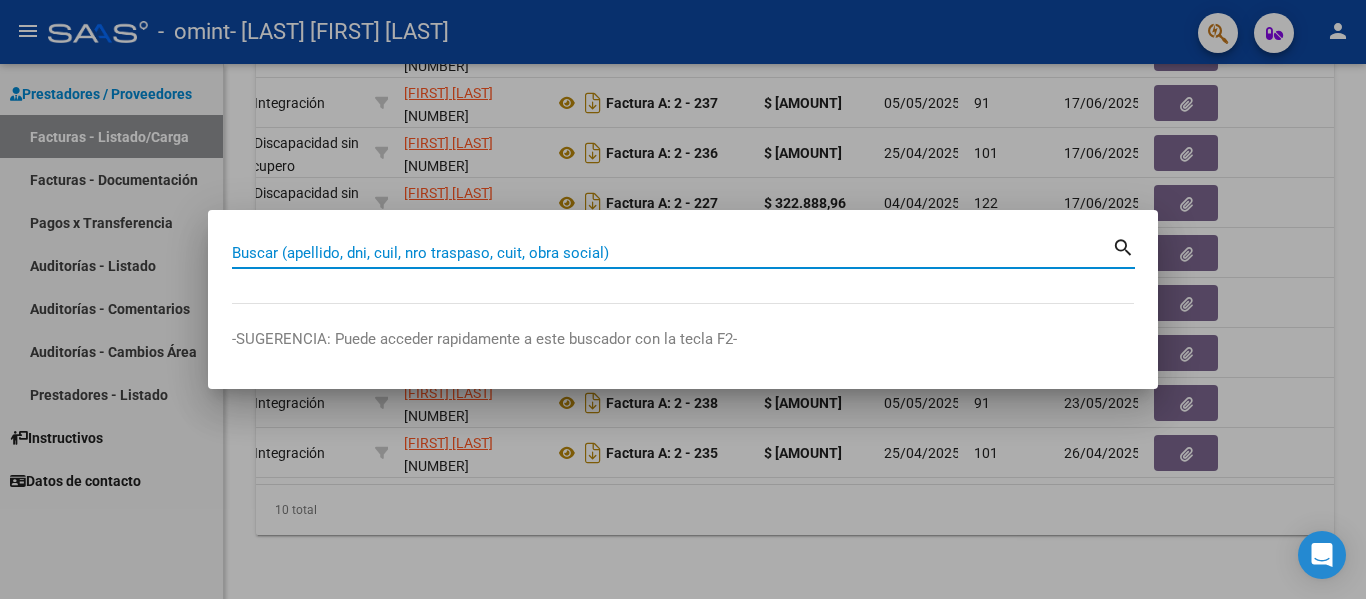click on "Buscar (apellido, dni, cuil, nro traspaso, cuit, obra social)" at bounding box center (672, 253) 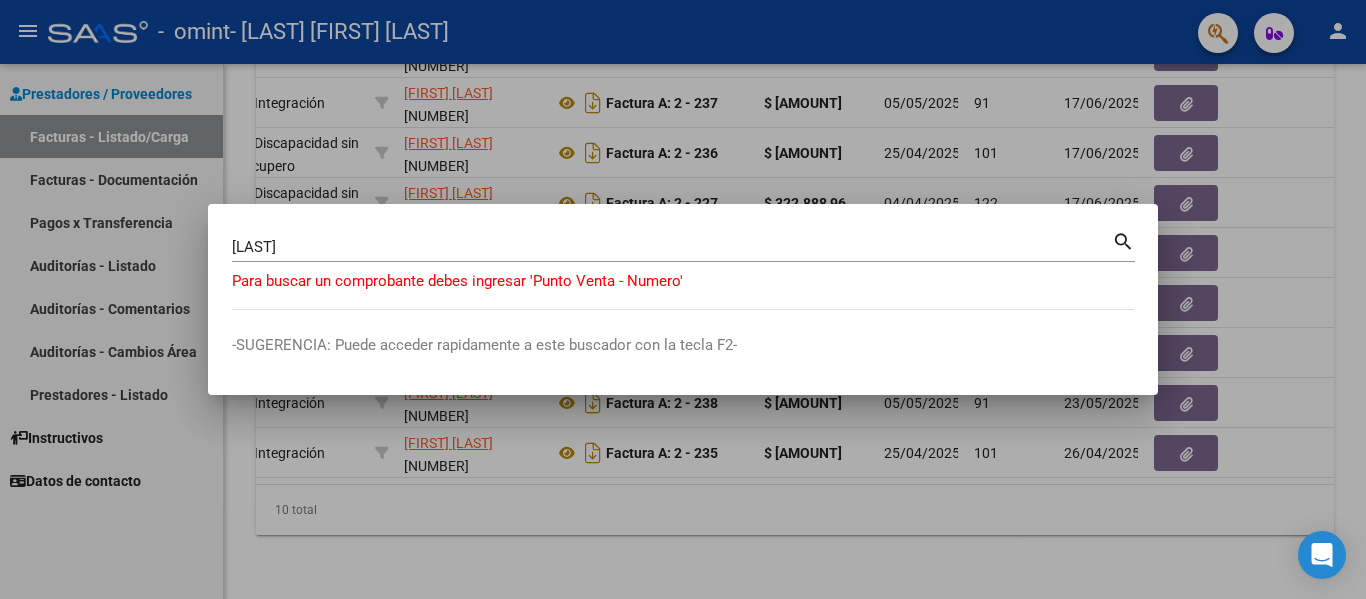 click on "search" at bounding box center (1123, 240) 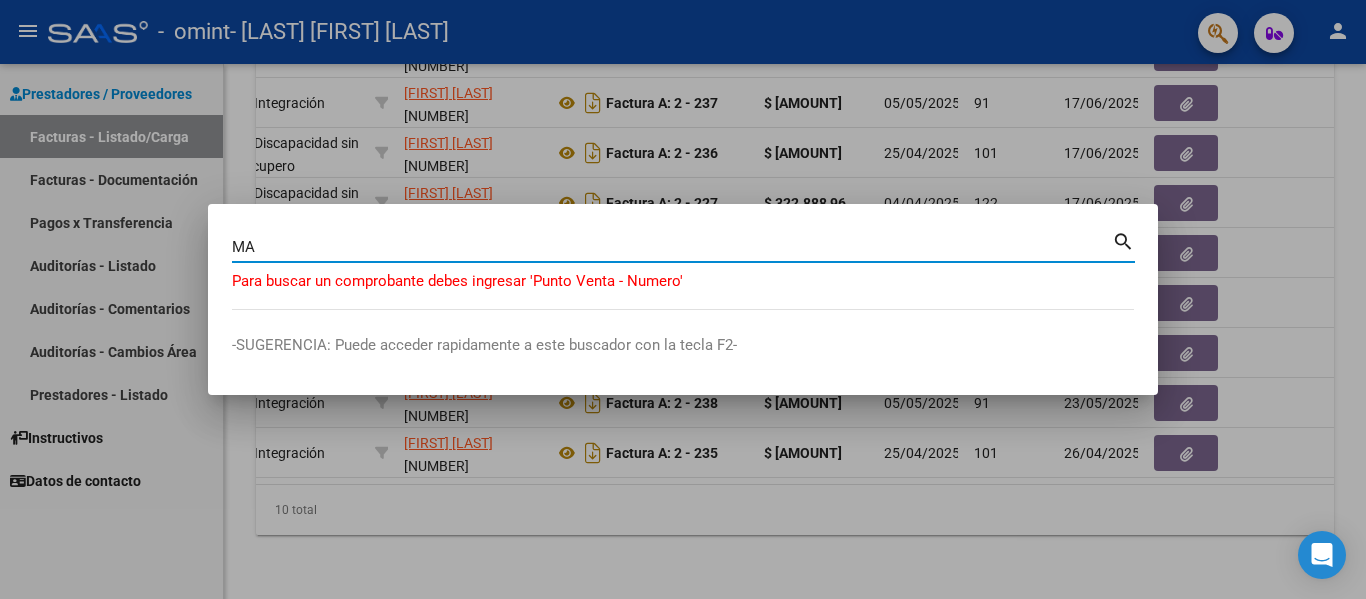 type on "M" 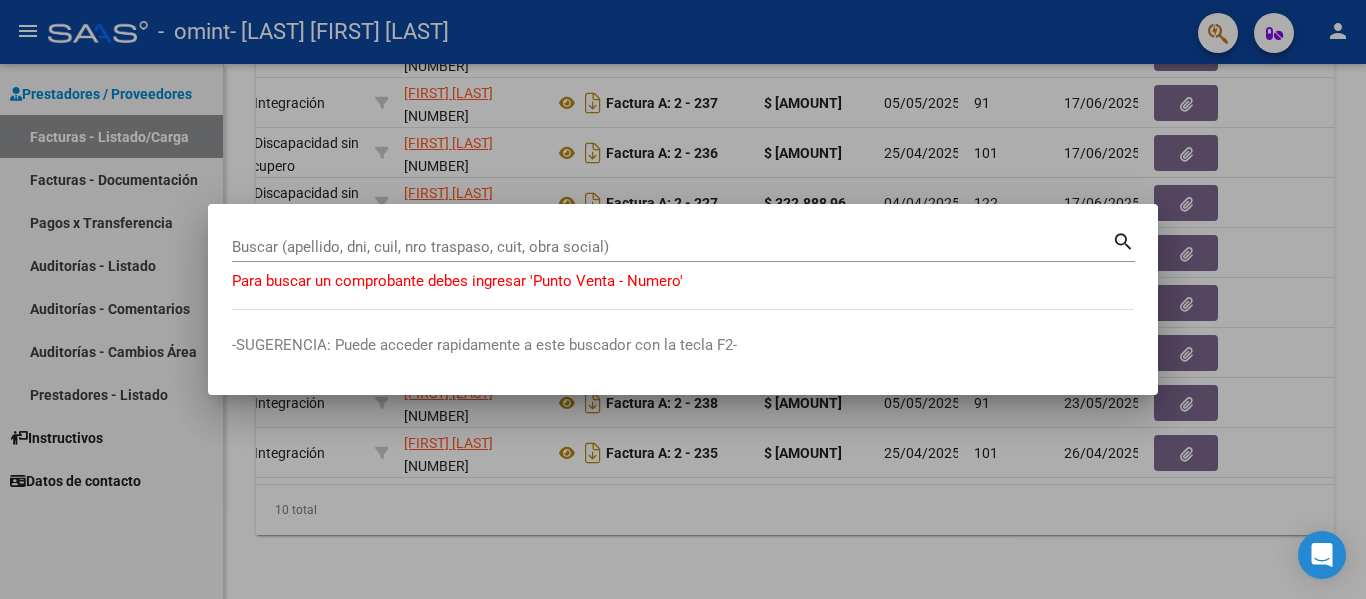 click on "search" at bounding box center [1123, 240] 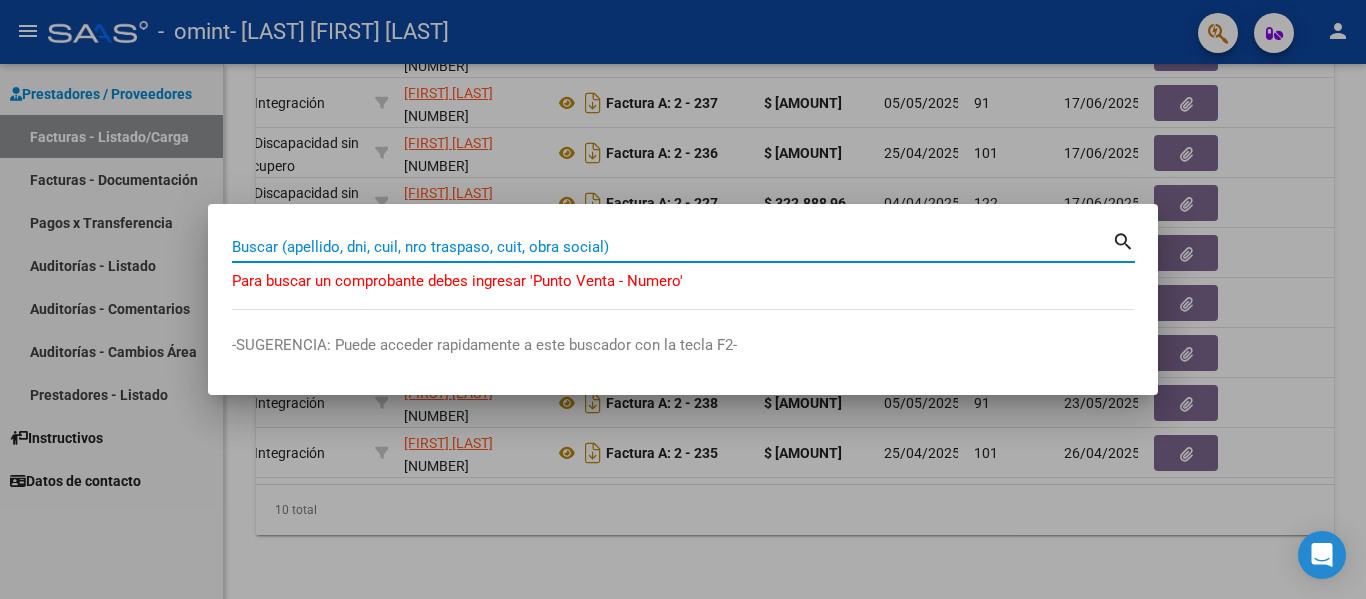 click on "Buscar (apellido, dni, cuil, nro traspaso, cuit, obra social)" at bounding box center [672, 247] 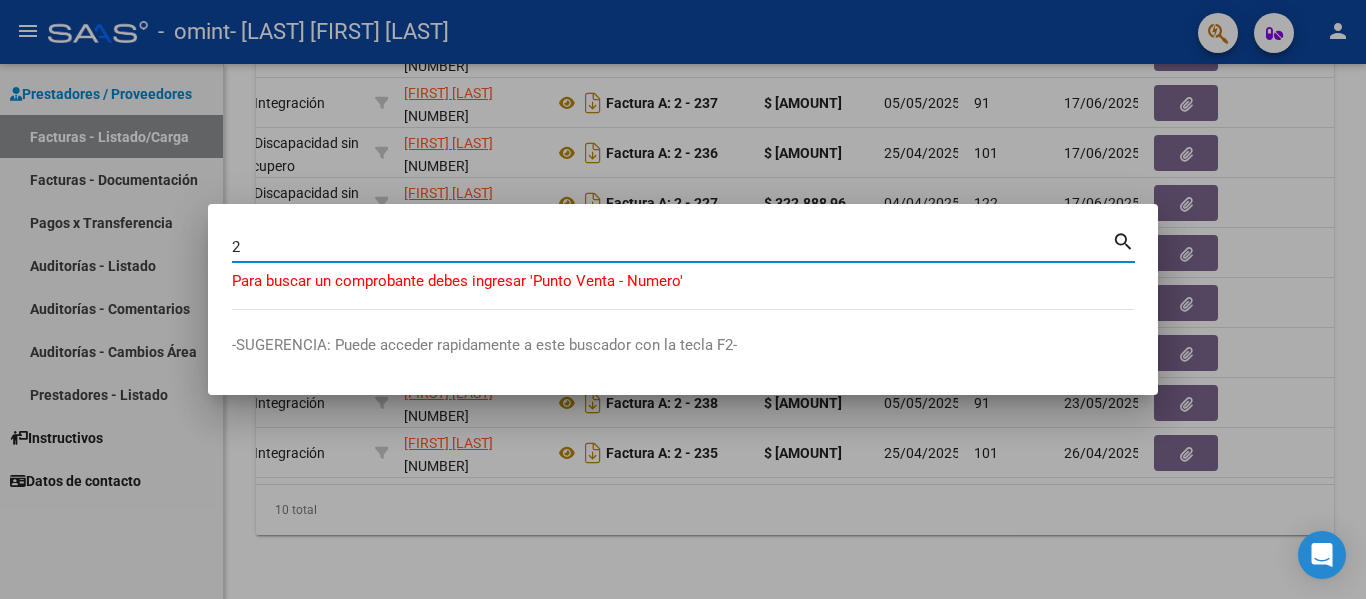 type 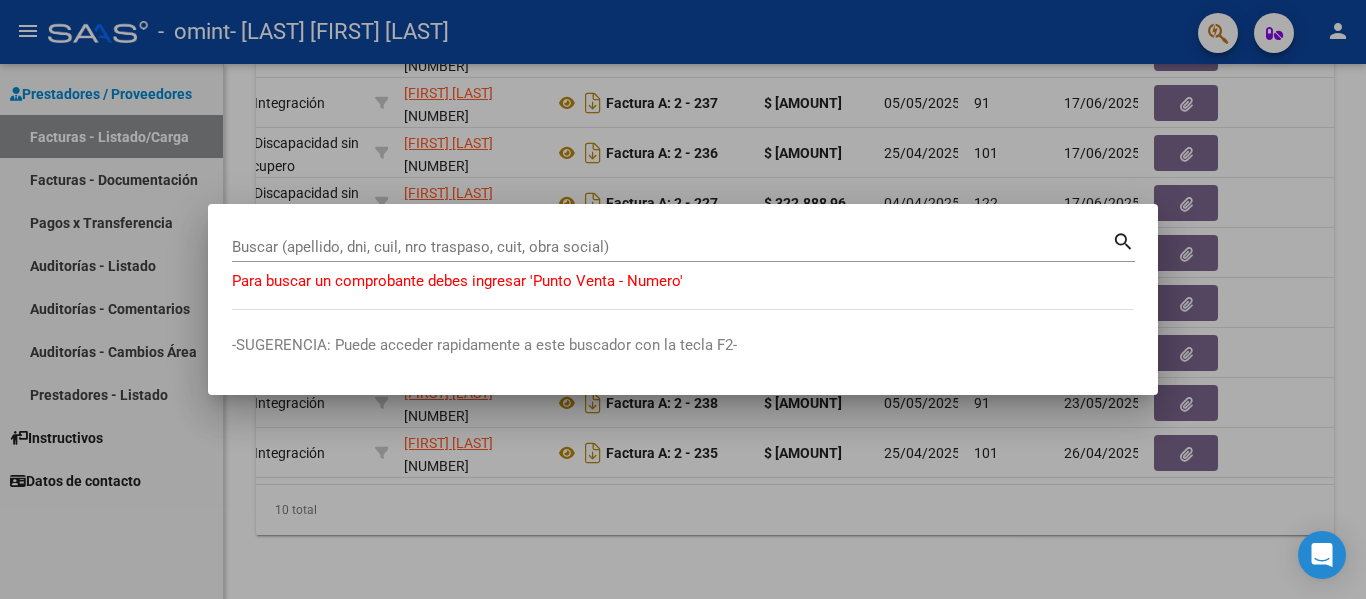 click on "[LAST] Buscar (apellido, dni, cuil, nro traspaso, cuit, obra social) search Para buscar un comprobante debes ingresar 'Punto Venta - Numero' -SUGERENCIA: Puede acceder rapidamente a este buscador con la tecla F2-" at bounding box center [683, 300] 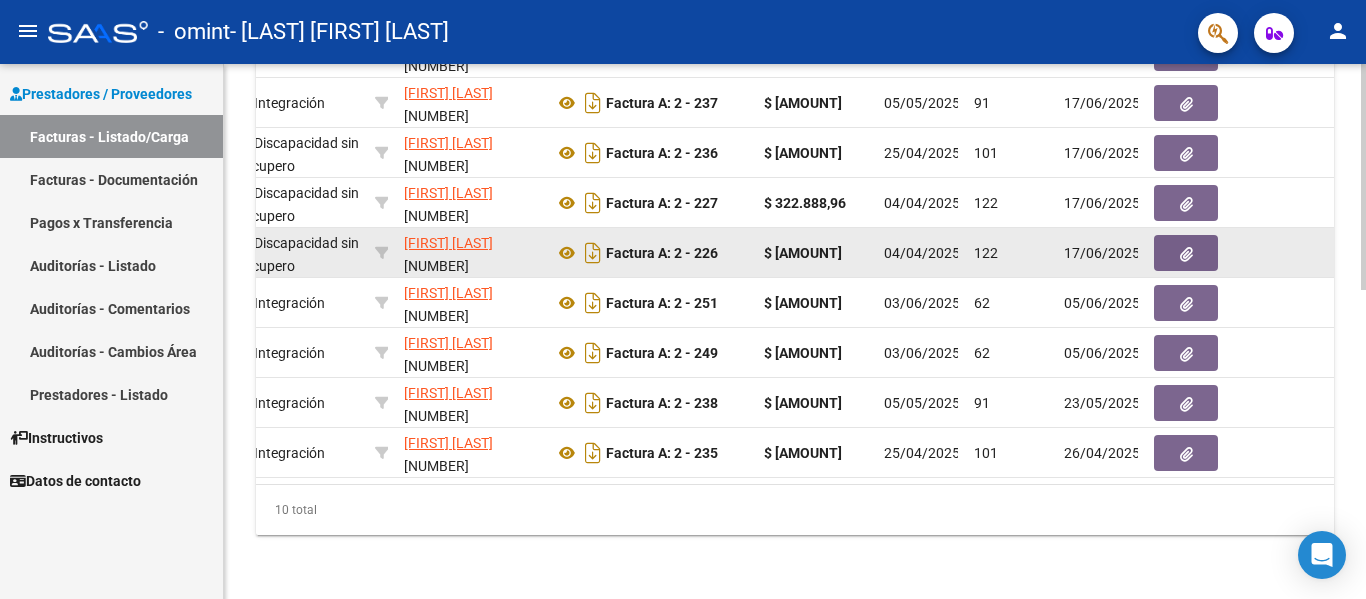 click on "122" 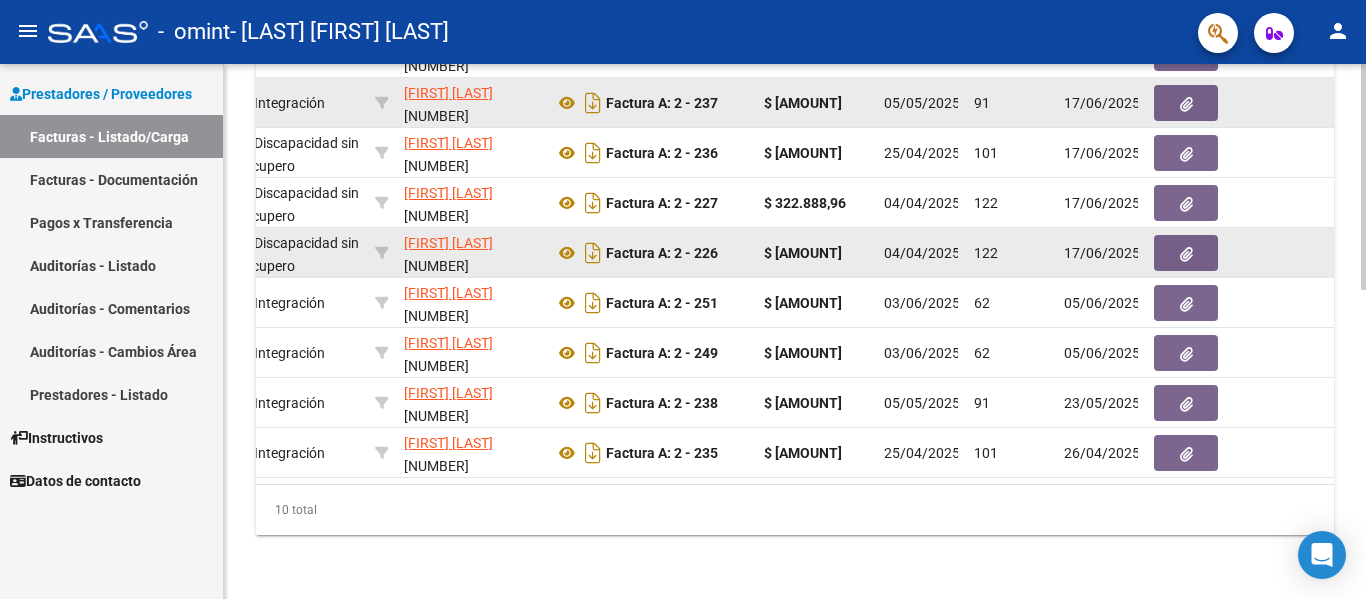 scroll, scrollTop: 731, scrollLeft: 0, axis: vertical 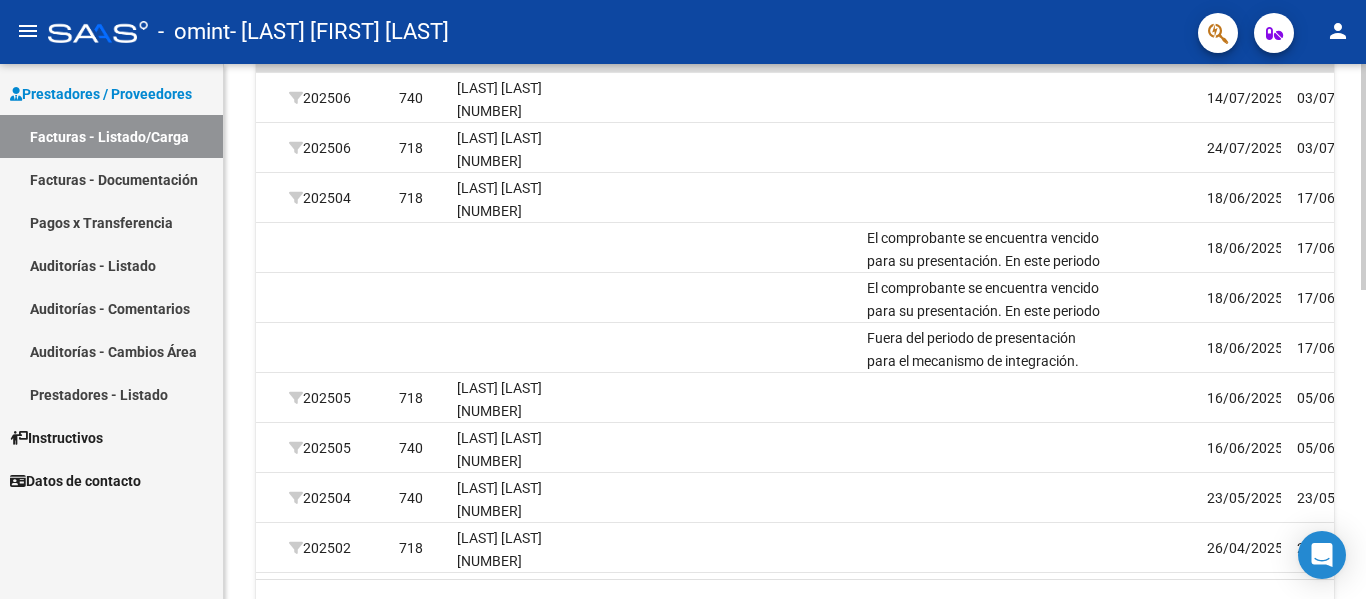click on "Video tutorial   PRESTADORES -> Listado de CPBTs Emitidos por Prestadores / Proveedores (alt+q)   Cargar Comprobante
cloud_download  CSV  cloud_download  EXCEL  cloud_download  Estandar   Descarga Masiva
Filtros Id Area Area Todos Confirmado   Mostrar totalizadores   FILTROS DEL COMPROBANTE  Comprobante Tipo Comprobante Tipo Start date – End date Fec. Comprobante Desde / Hasta Días Emisión Desde(cant. días) Días Emisión Hasta(cant. días) CUIT / Razón Social Pto. Venta Nro. Comprobante Código SSS CAE Válido CAE Válido Todos Cargado Módulo Hosp. Todos Tiene facturacion Apócrifa Hospital Refes  FILTROS DE INTEGRACION  Período De Prestación Campos del Archivo de Rendición Devuelto x SSS (dr_envio) Todos Rendido x SSS (dr_envio) Tipo de Registro Tipo de Registro Período Presentación Período Presentación Campos del Legajo Asociado (preaprobación) Afiliado Legajo (cuil/nombre) Todos Solo facturas preaprobadas  MAS FILTROS  Todos Con Doc. Respaldatoria Todos Con Trazabilidad Todos – –" 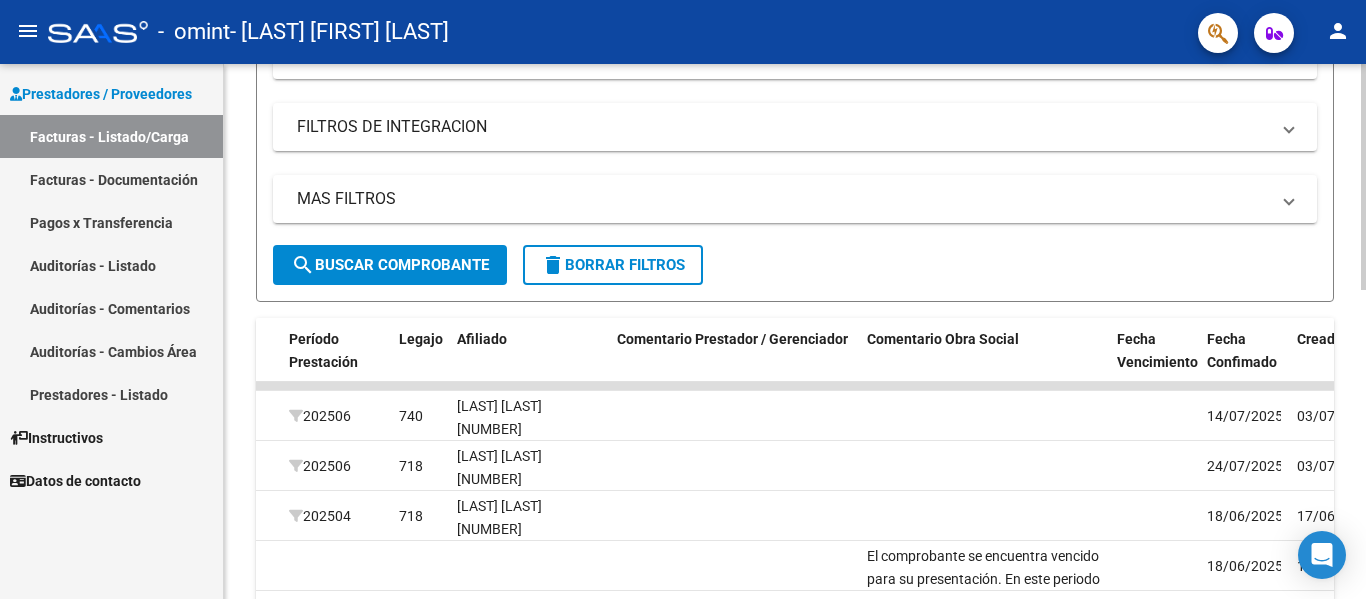 scroll, scrollTop: 302, scrollLeft: 0, axis: vertical 